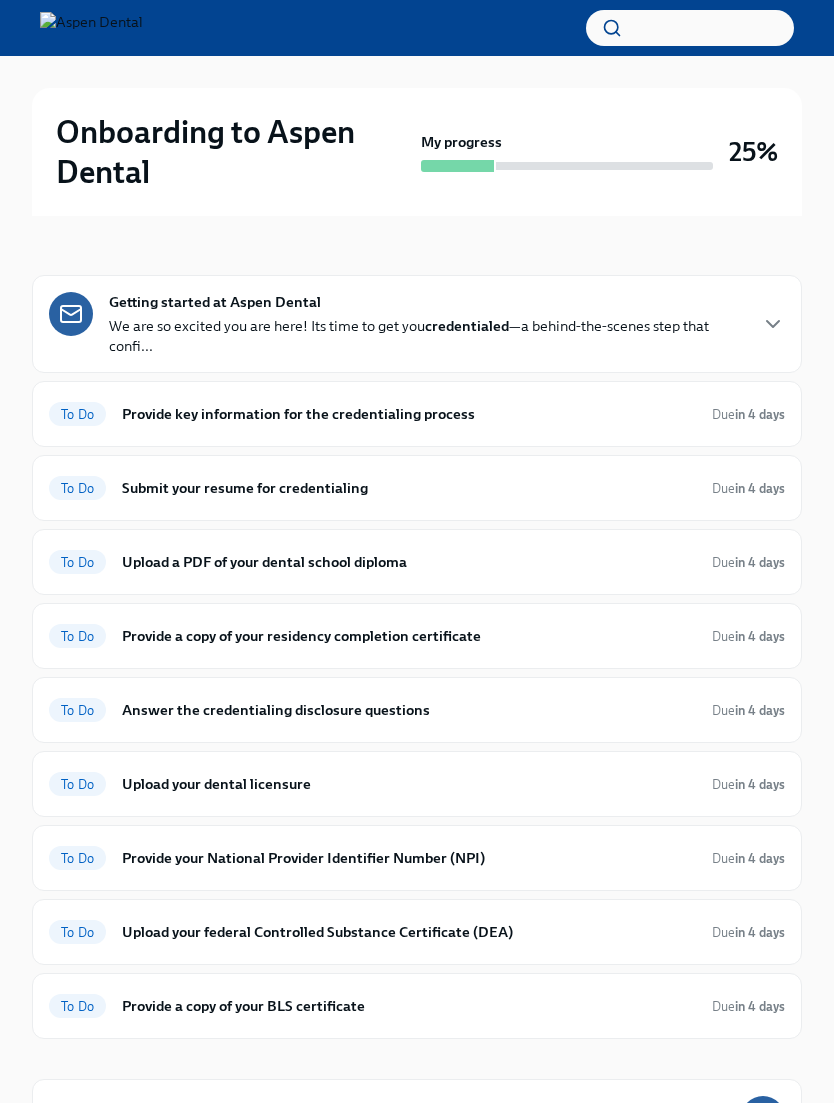 scroll, scrollTop: 0, scrollLeft: 0, axis: both 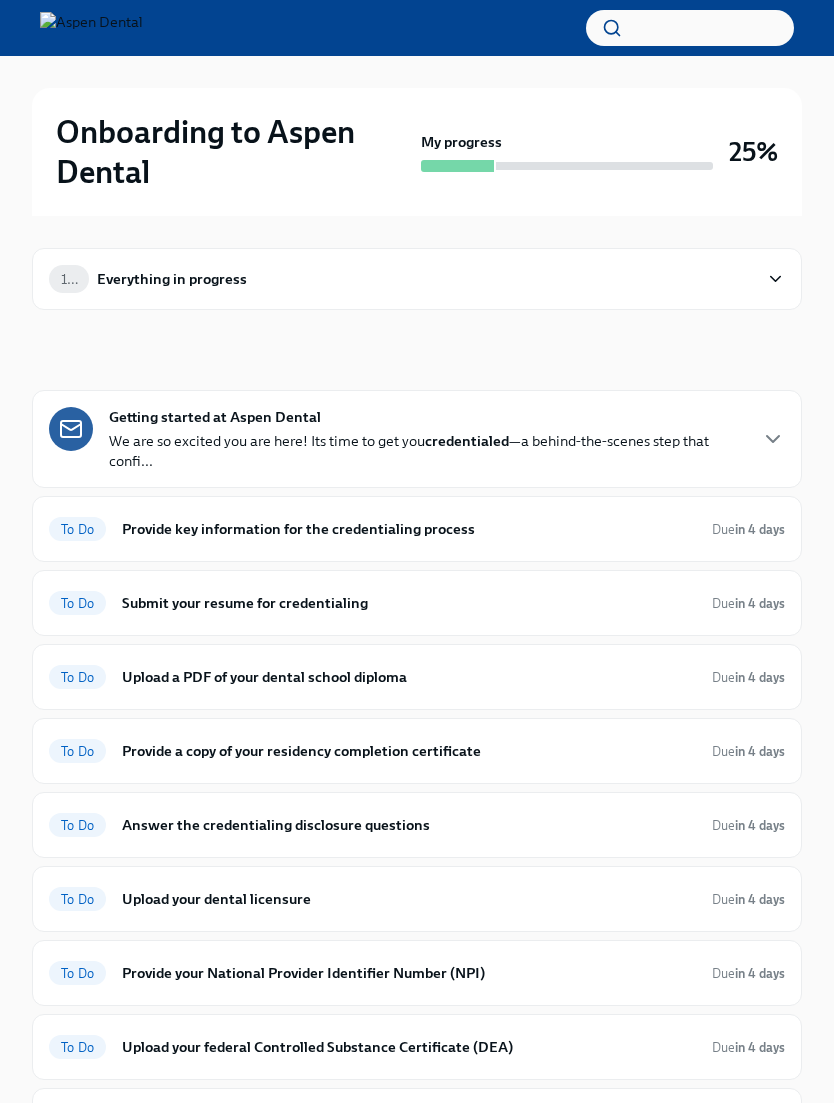 click on "Everything in progress" at bounding box center [172, 279] 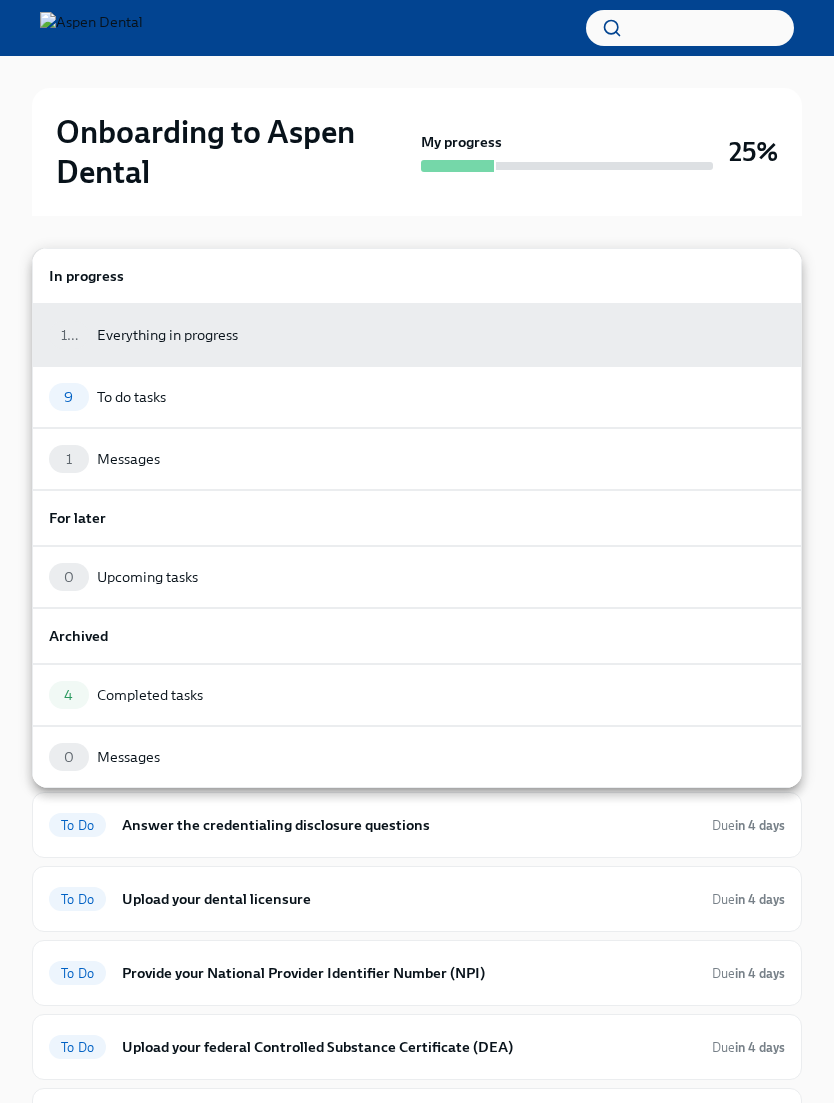 click on "To do tasks" at bounding box center (131, 397) 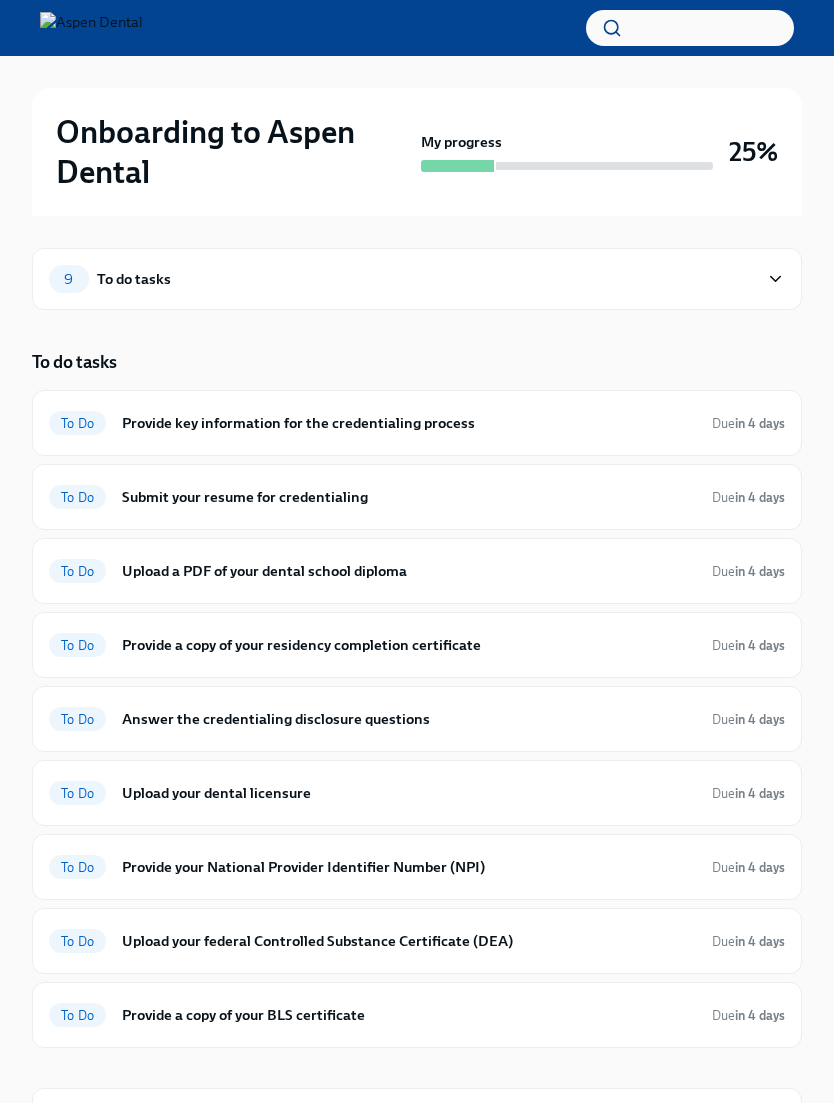 click on "To do tasks" at bounding box center (134, 279) 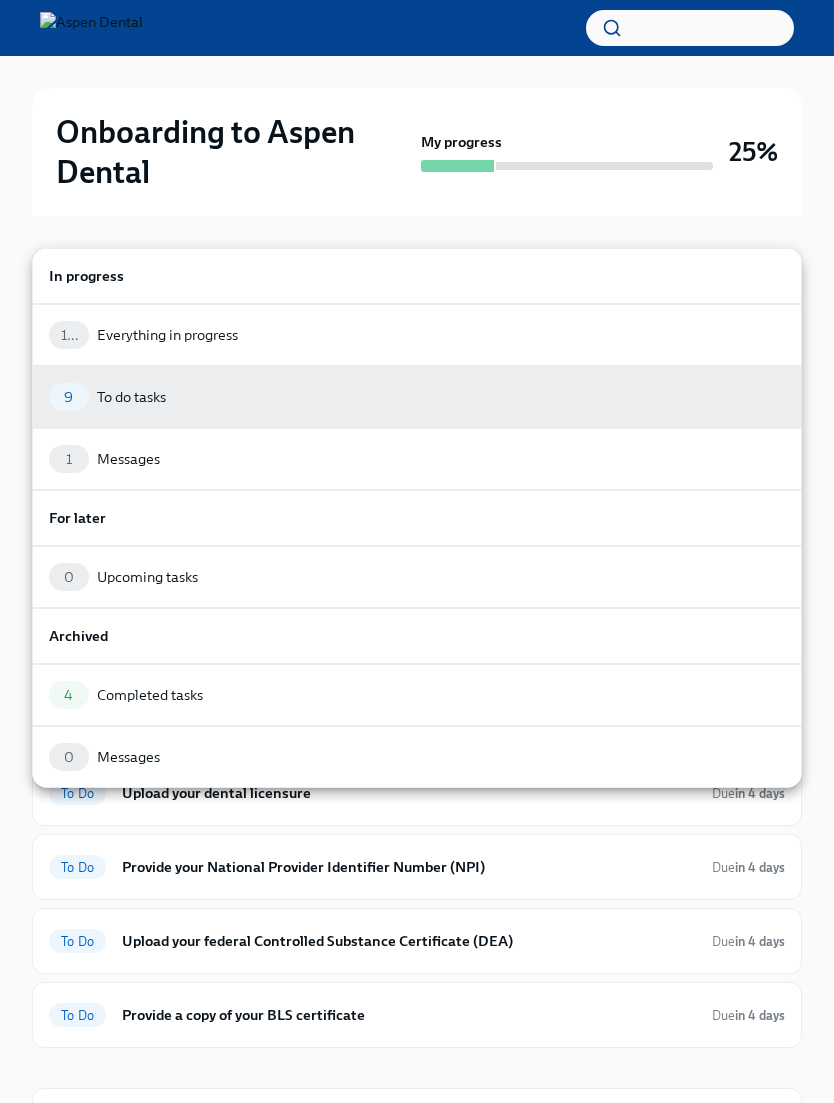 click on "Upcoming tasks" at bounding box center [147, 577] 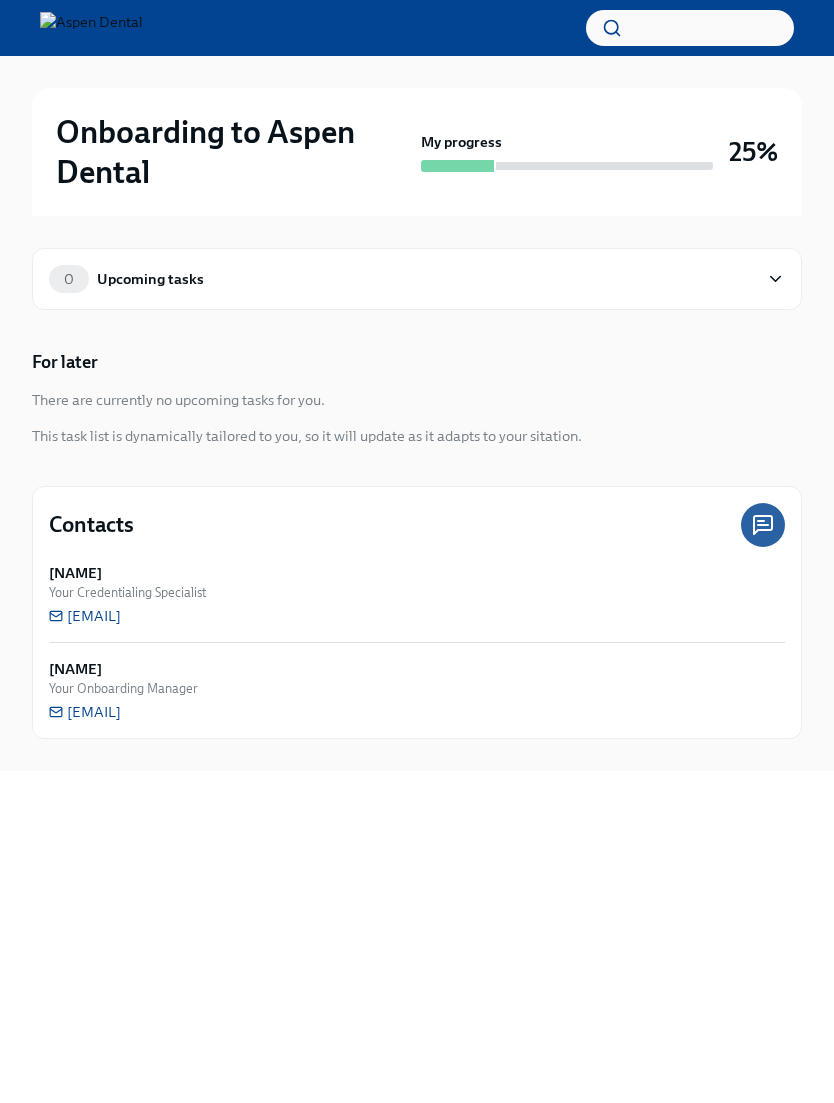 click on "0 Upcoming tasks" at bounding box center (403, 279) 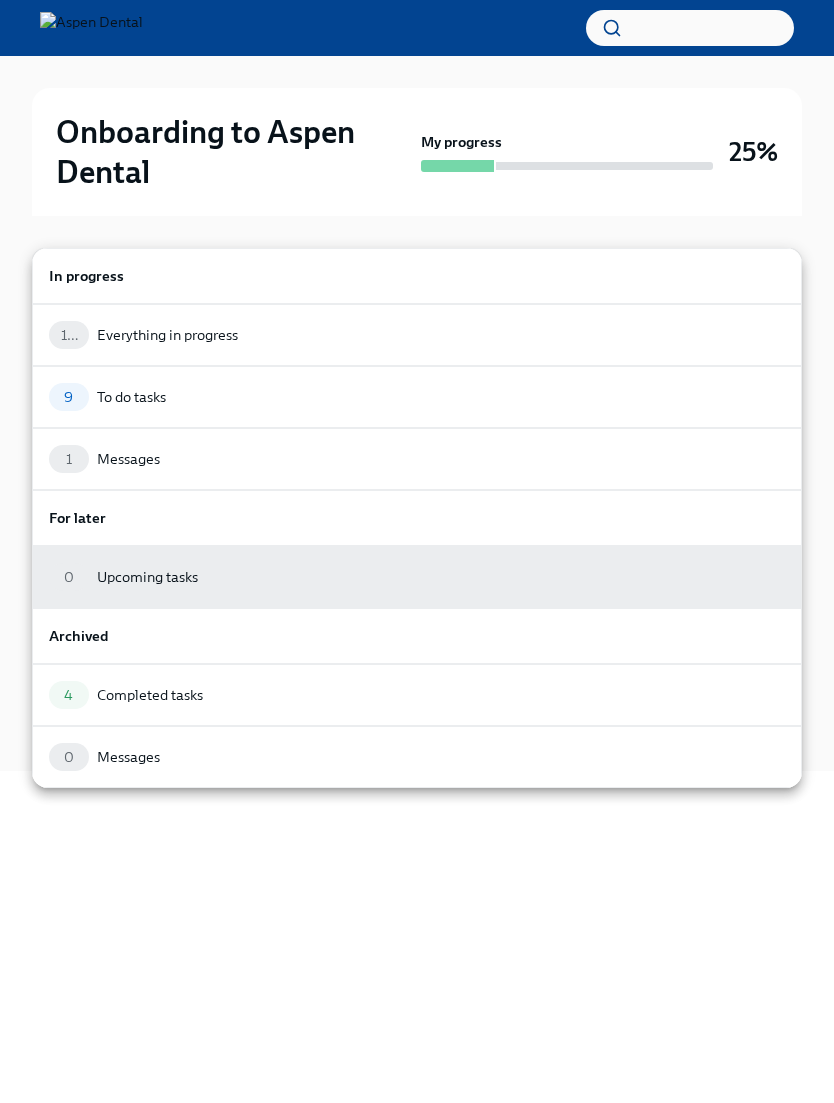 click on "Everything in progress" at bounding box center [167, 335] 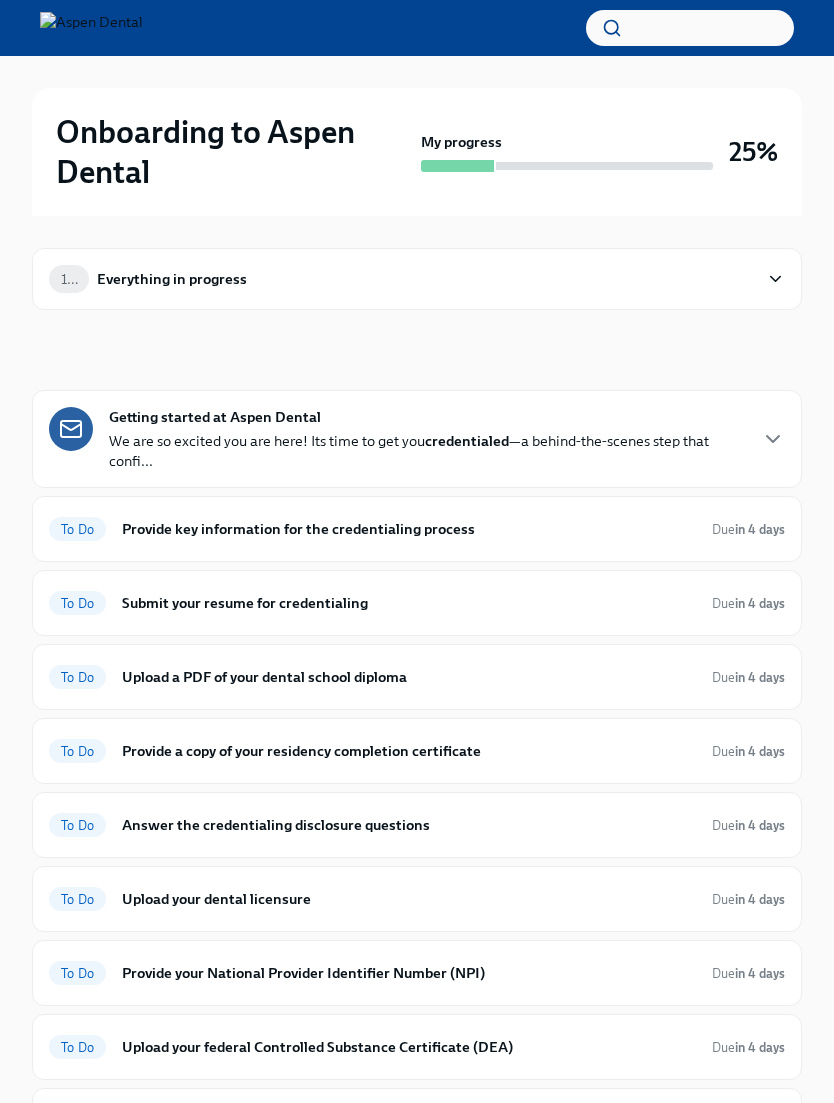 click on "We are so excited you are here! Its time to get you  credentialed —a behind-the-scenes step that confi..." at bounding box center (427, 451) 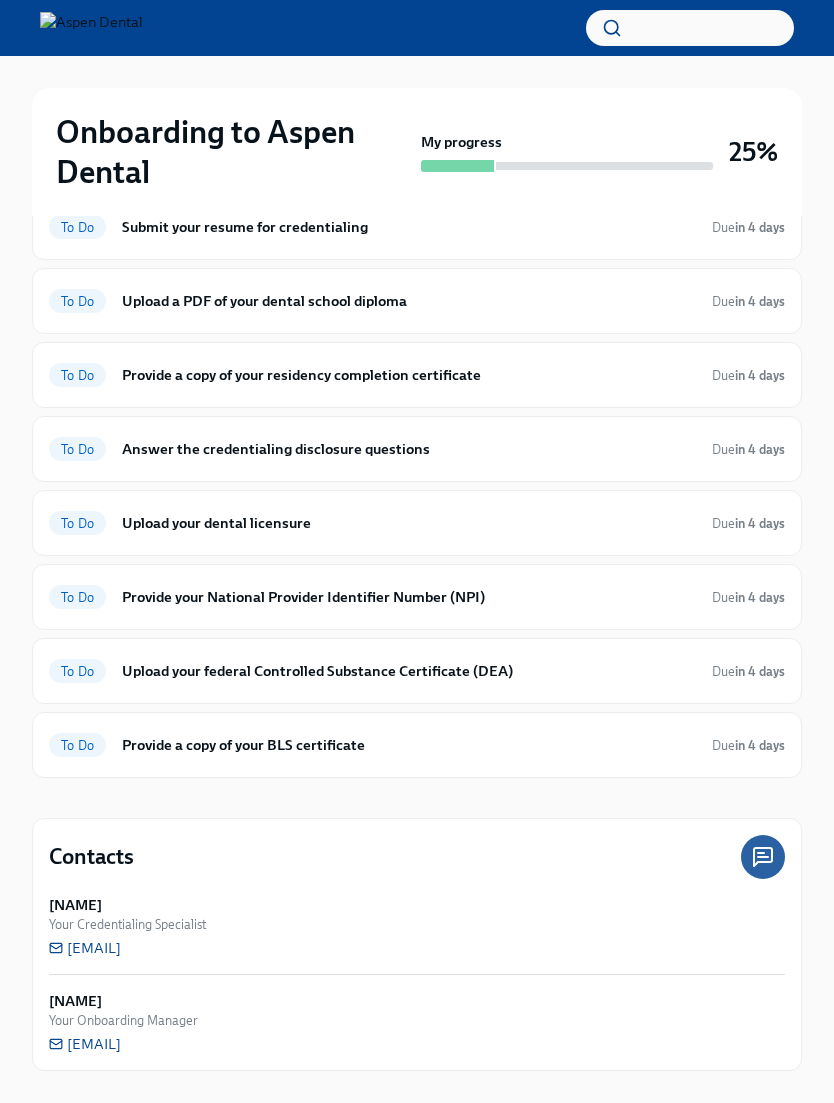 scroll, scrollTop: 1661, scrollLeft: 0, axis: vertical 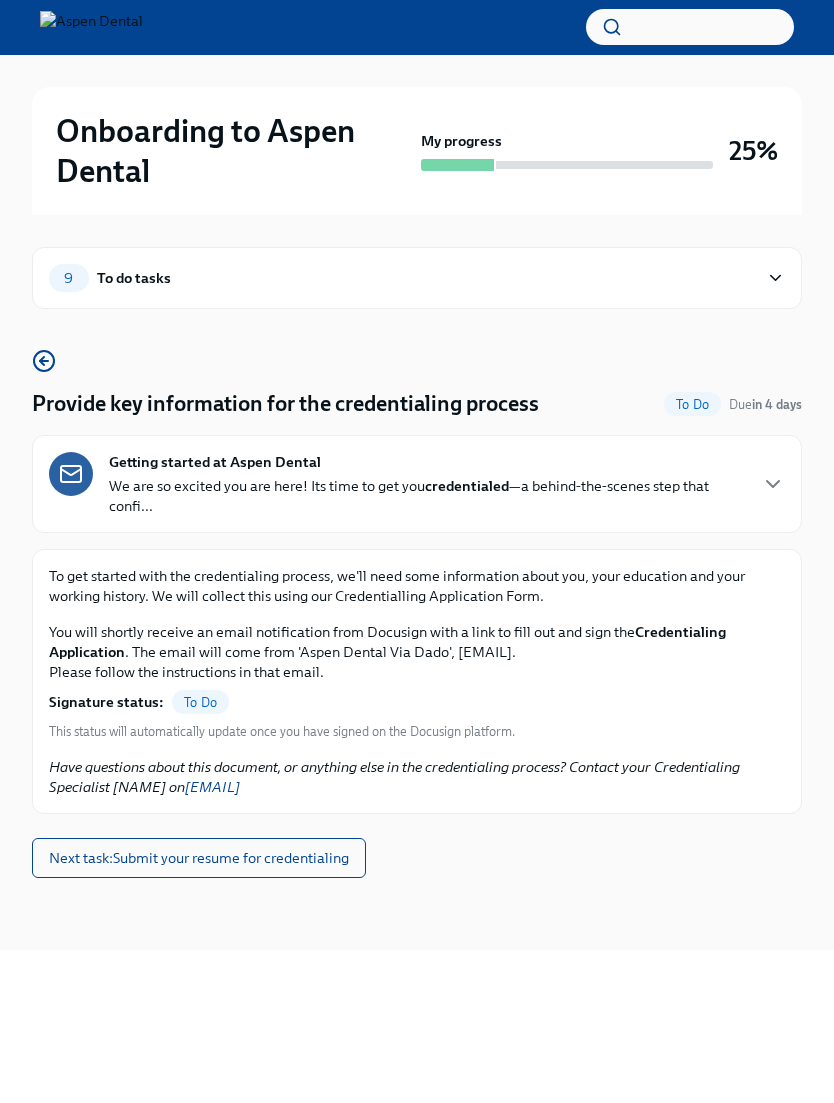 click on "We are so excited you are here! Its time to get you  credentialed —a behind-the-scenes step that confi..." at bounding box center [427, 497] 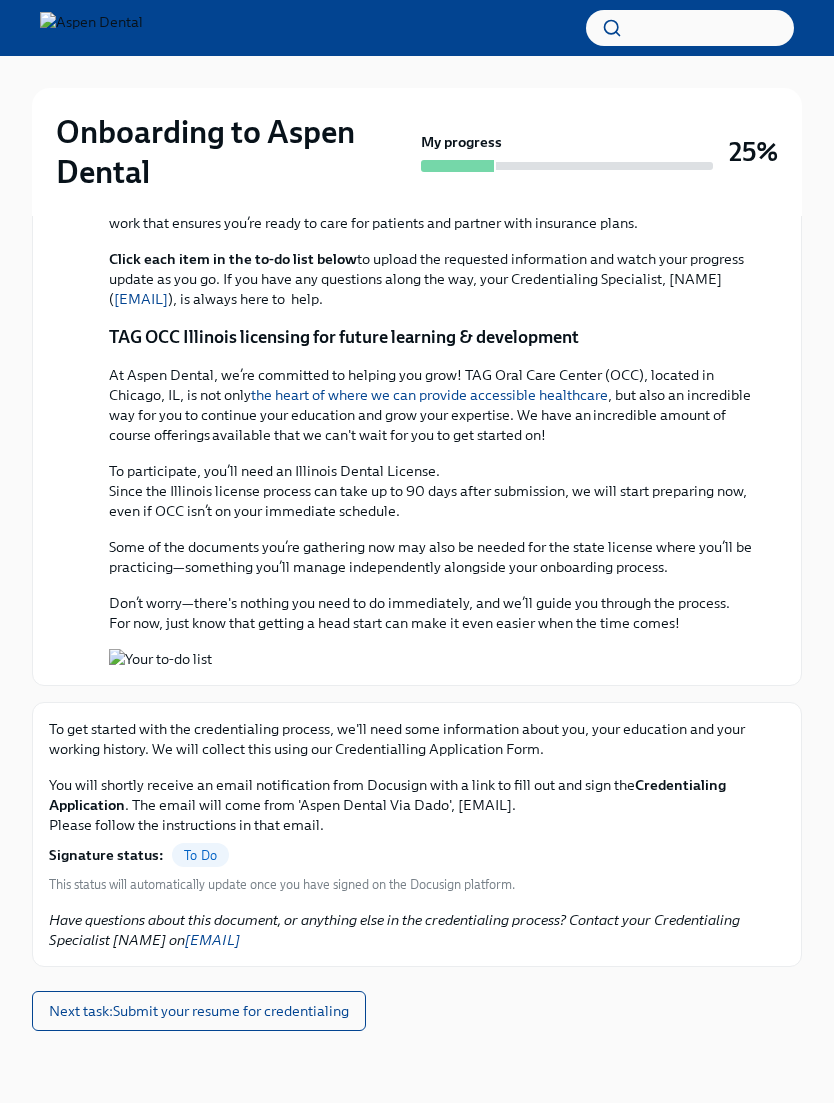 scroll, scrollTop: 1544, scrollLeft: 0, axis: vertical 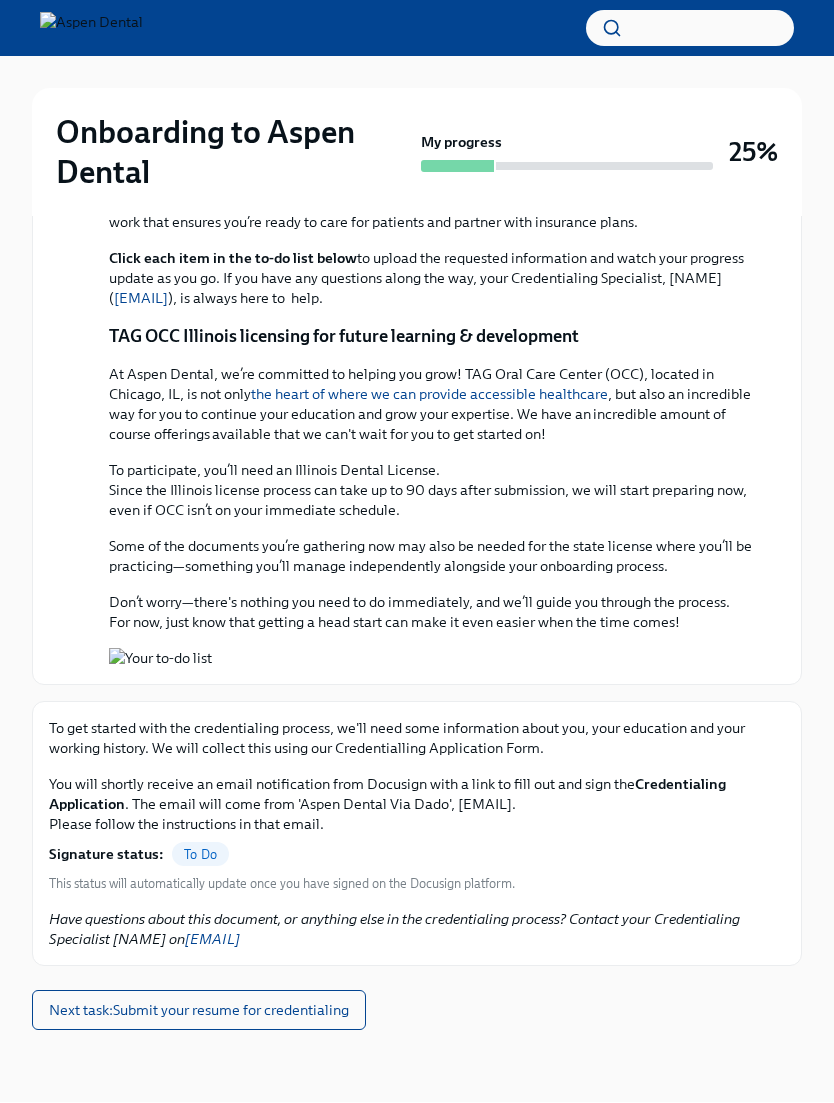 click on "To Do" at bounding box center [200, 855] 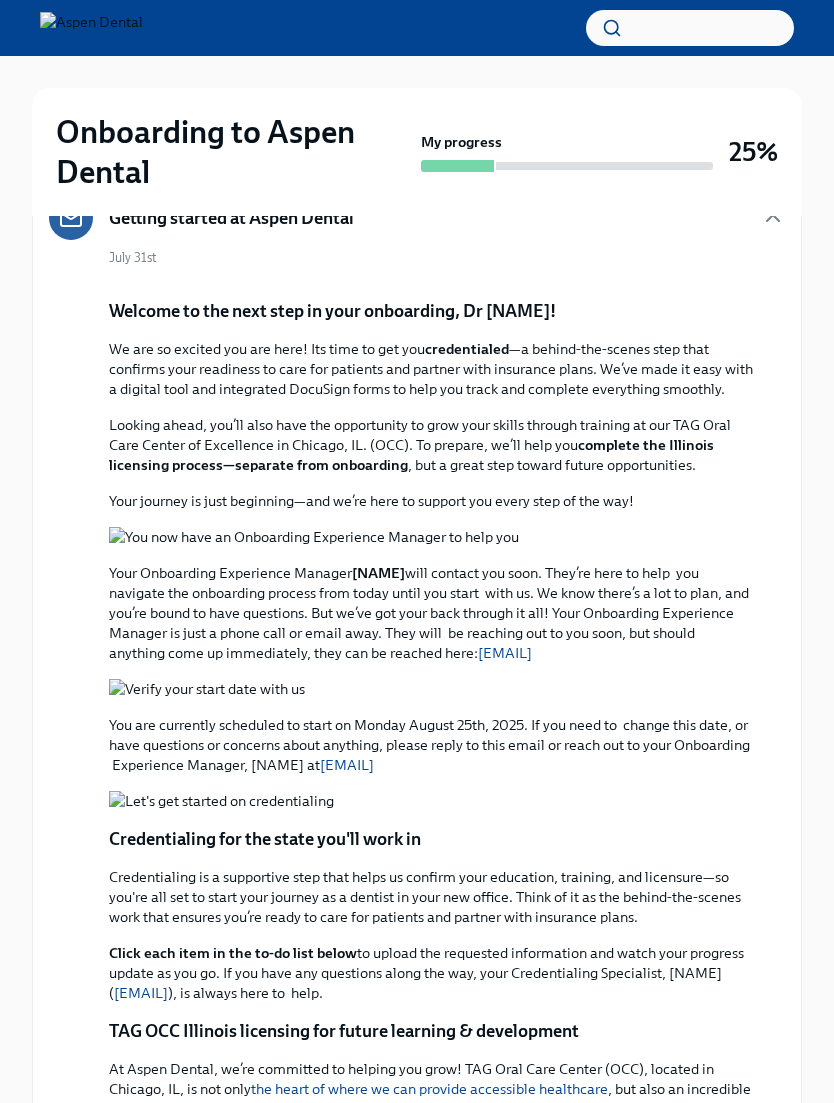 scroll, scrollTop: 236, scrollLeft: 0, axis: vertical 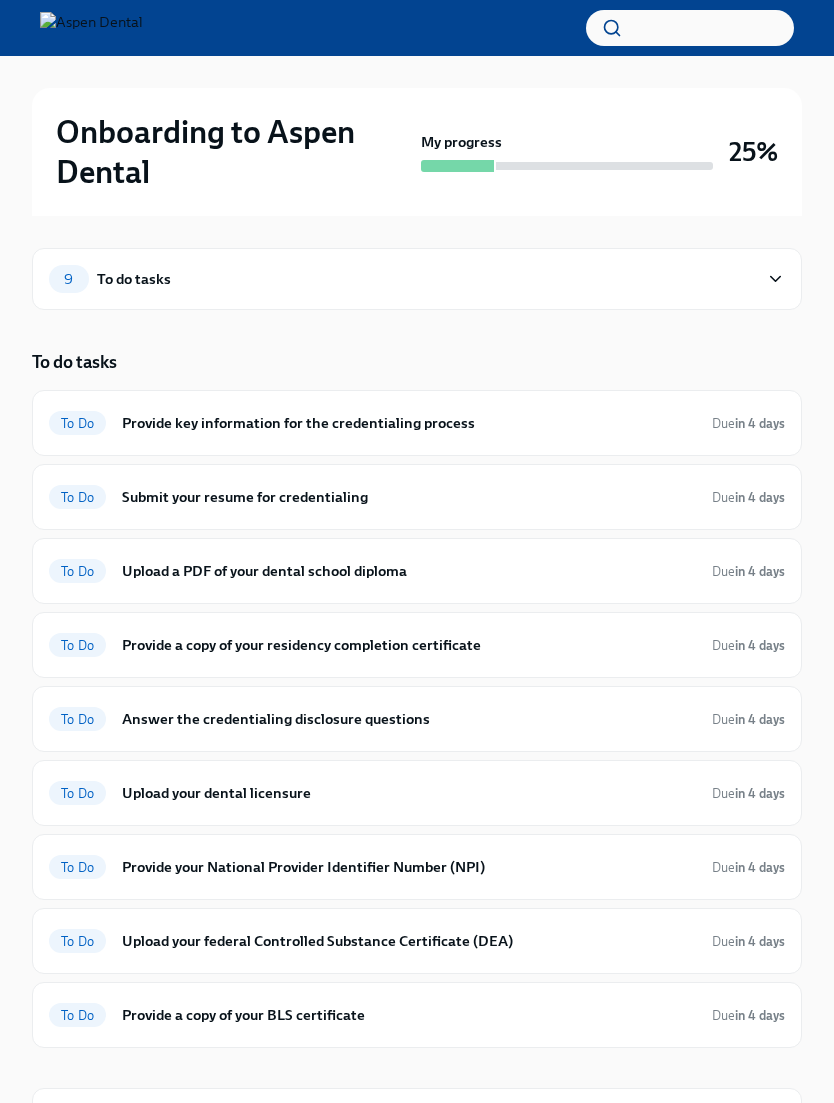 click on "9 To do tasks" at bounding box center [417, 279] 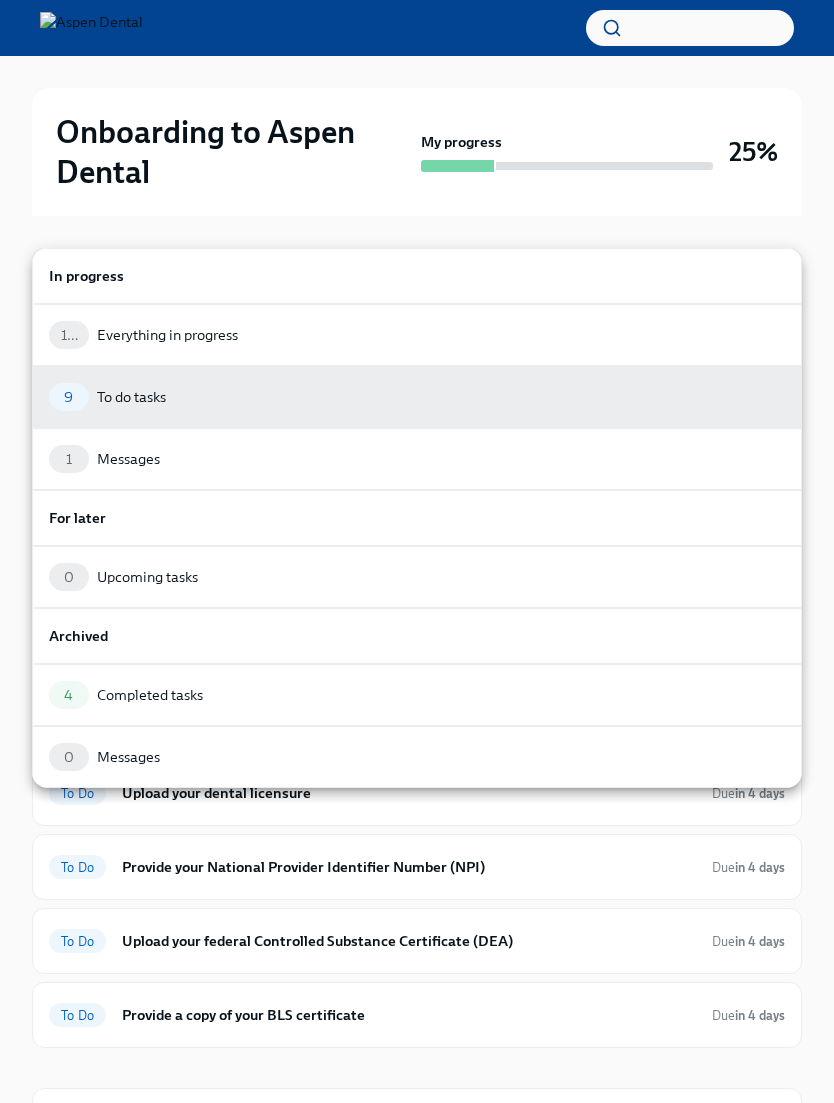 click on "Everything in progress" at bounding box center [167, 335] 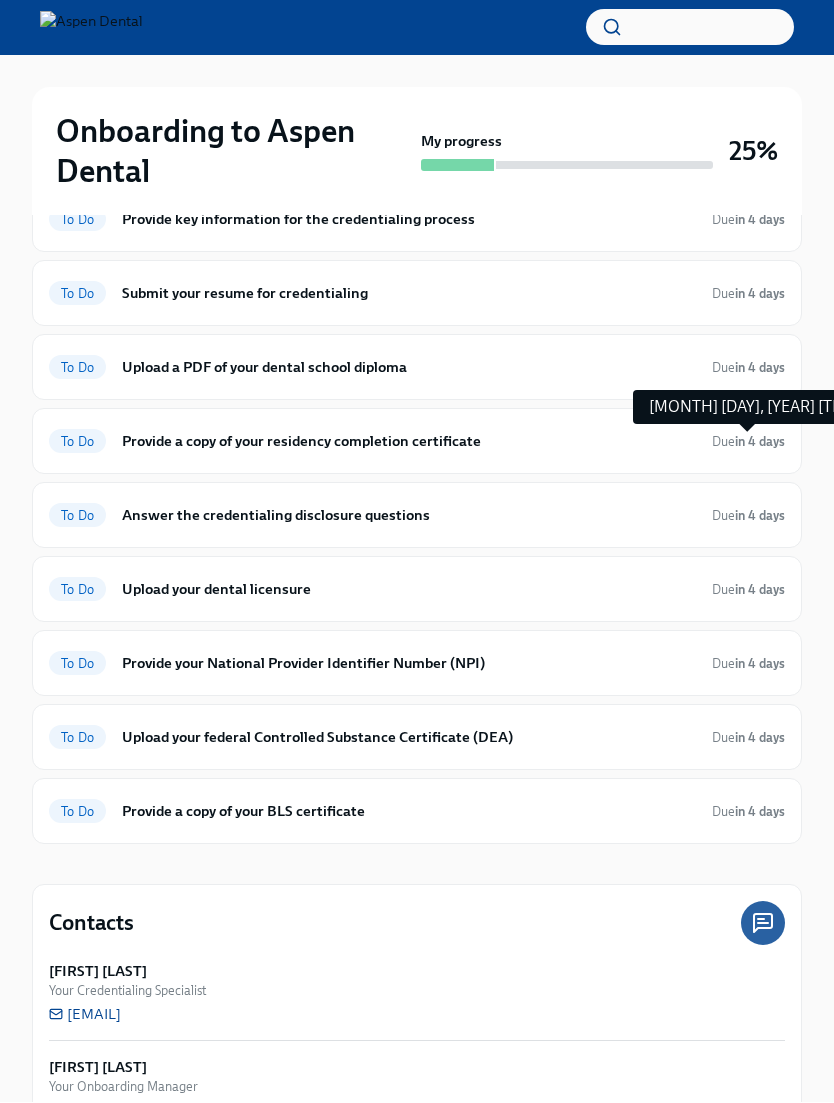 scroll, scrollTop: 235, scrollLeft: 0, axis: vertical 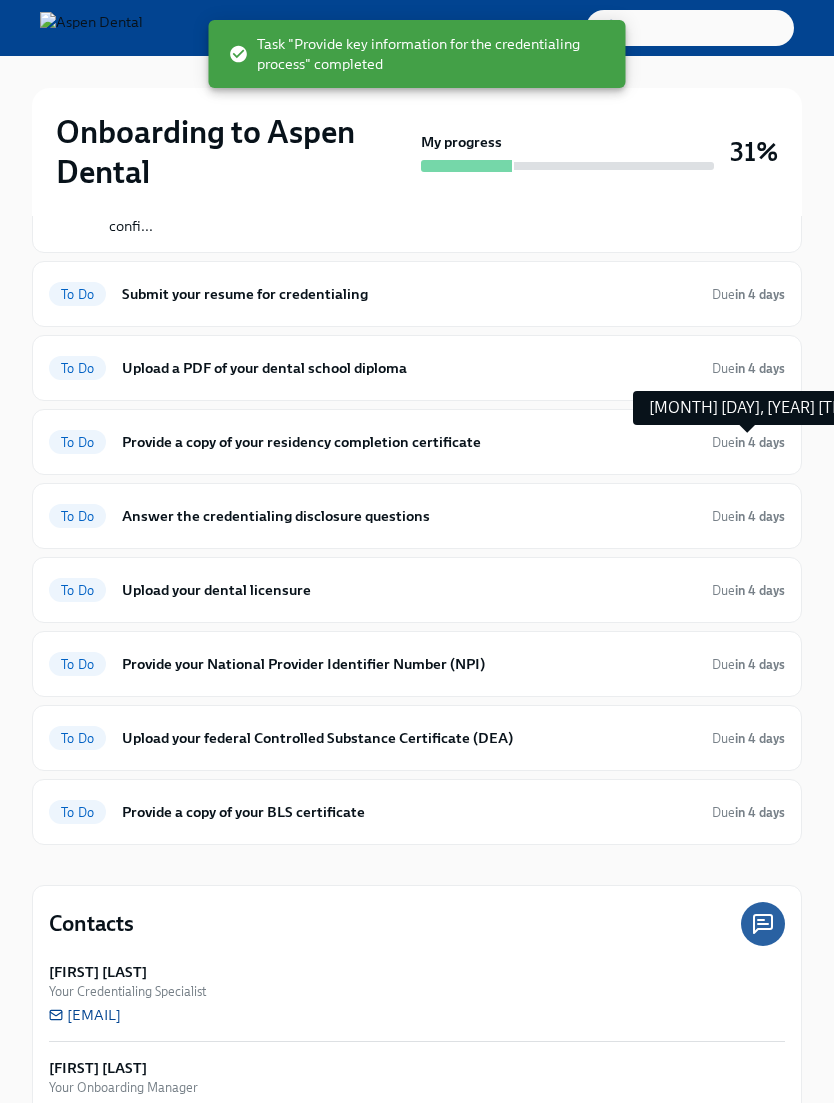 click on "Provide your National Provider Identifier Number (NPI)" at bounding box center (409, 664) 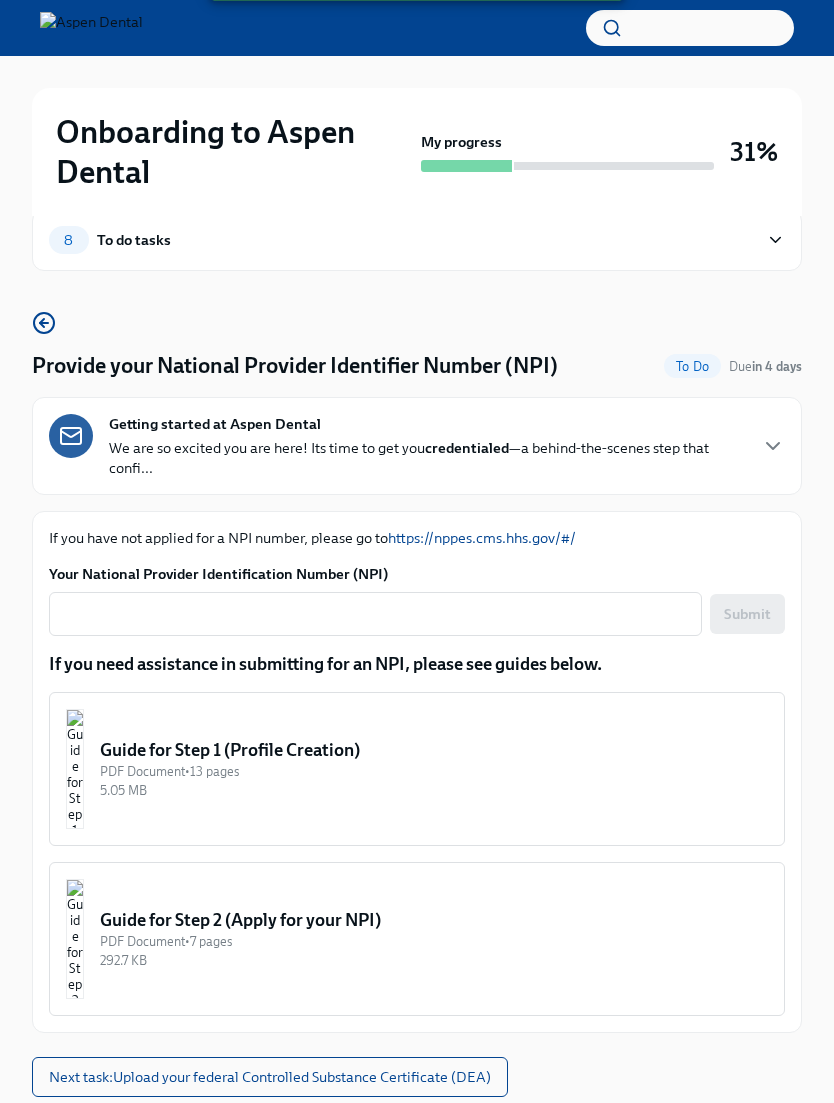 scroll, scrollTop: 38, scrollLeft: 0, axis: vertical 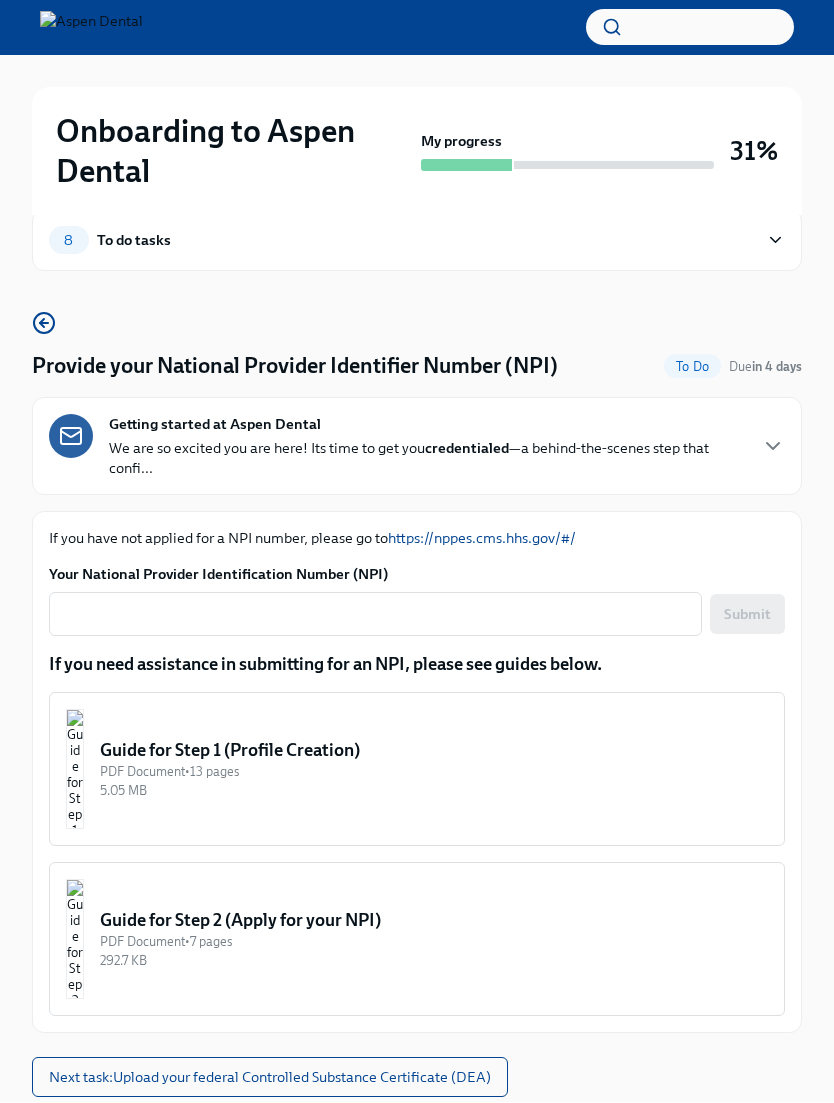 click on "Your National Provider Identification Number (NPI)" at bounding box center [375, 615] 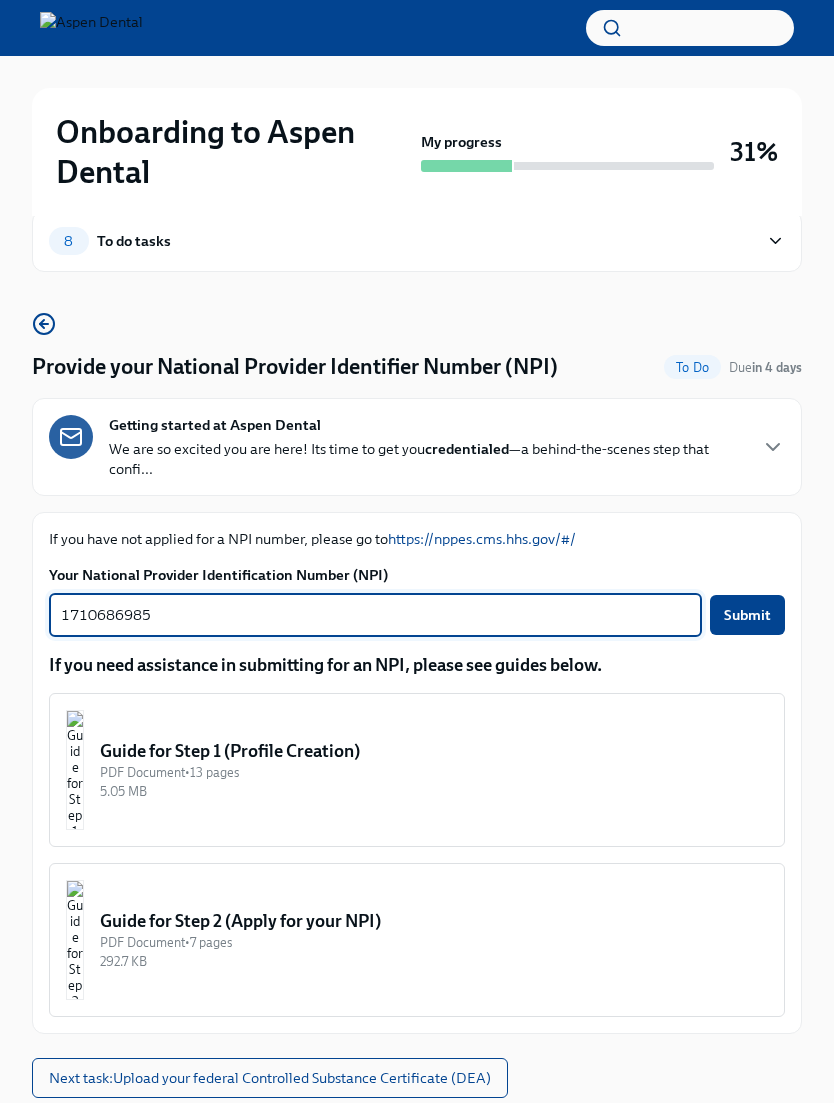 type on "1710686985" 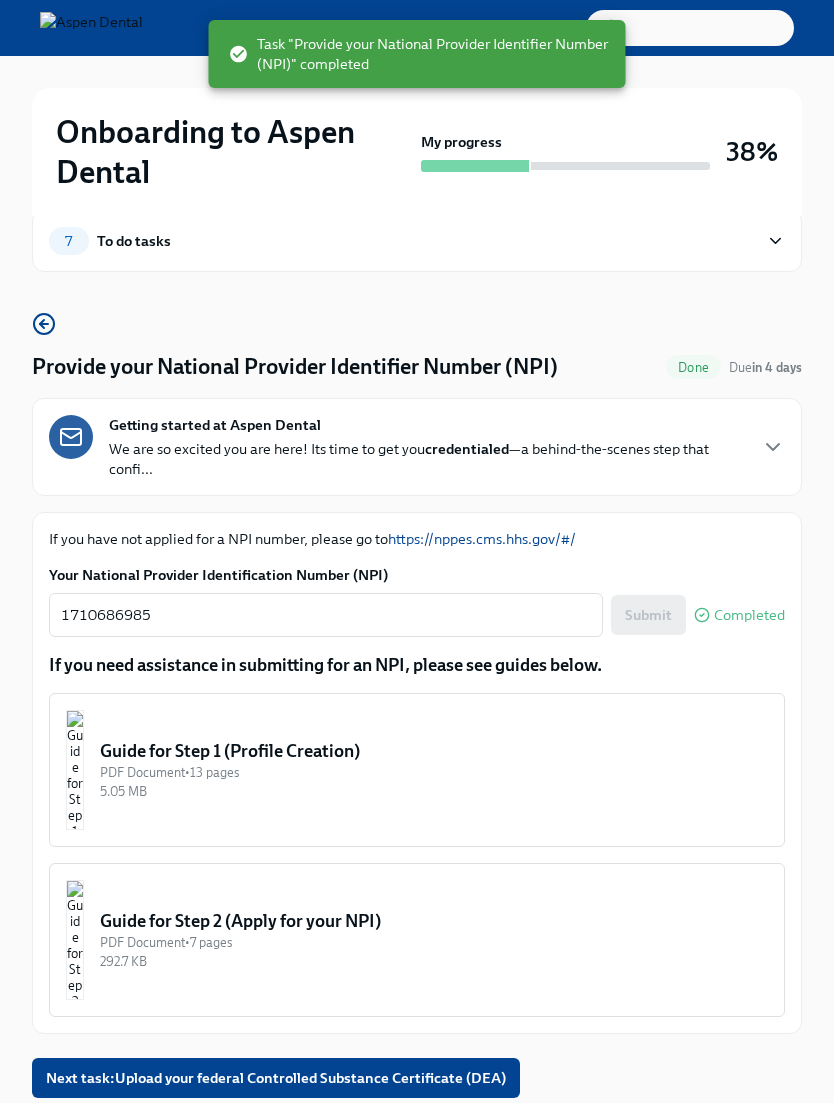 click 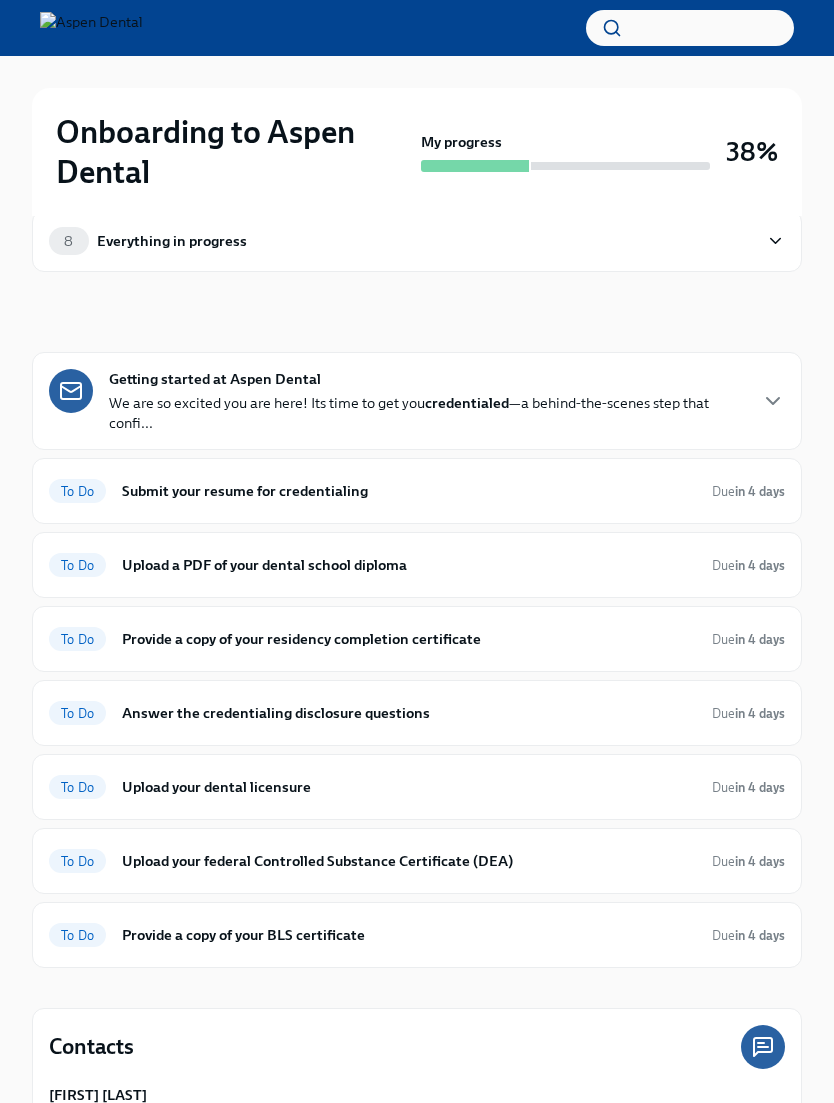 click on "Upload your federal Controlled Substance Certificate (DEA)" at bounding box center (409, 861) 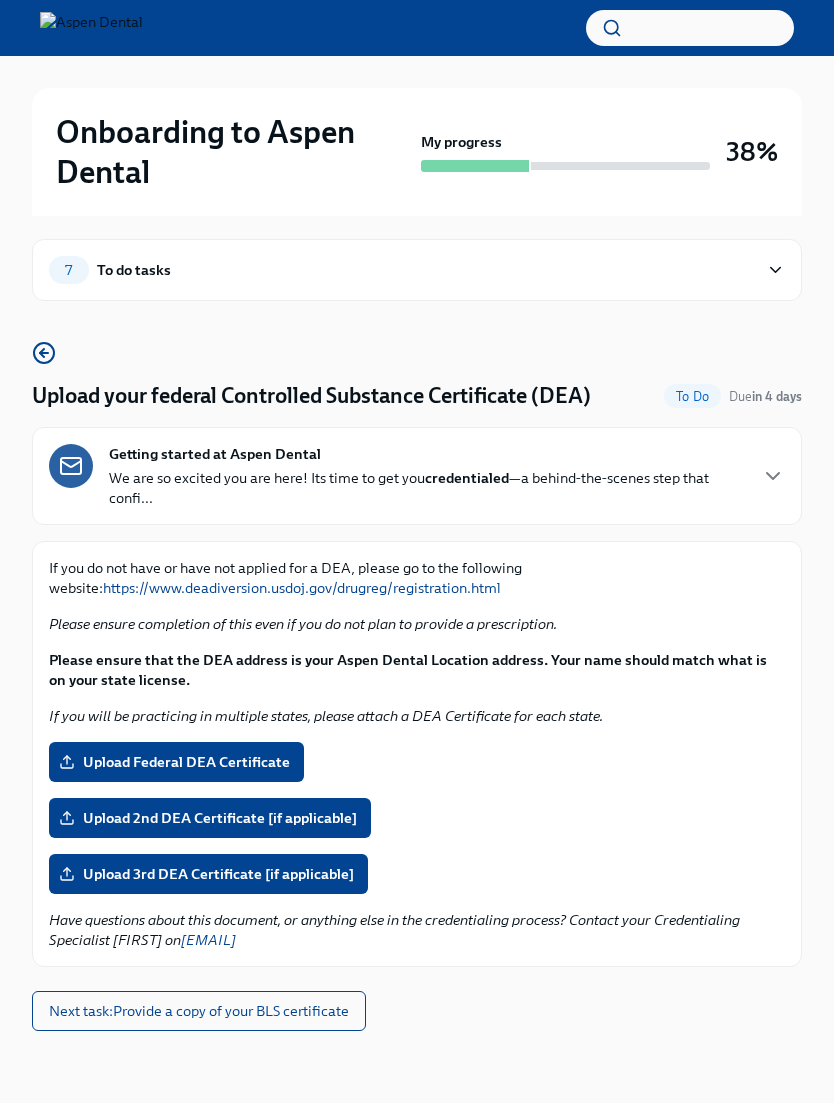 scroll, scrollTop: 0, scrollLeft: 0, axis: both 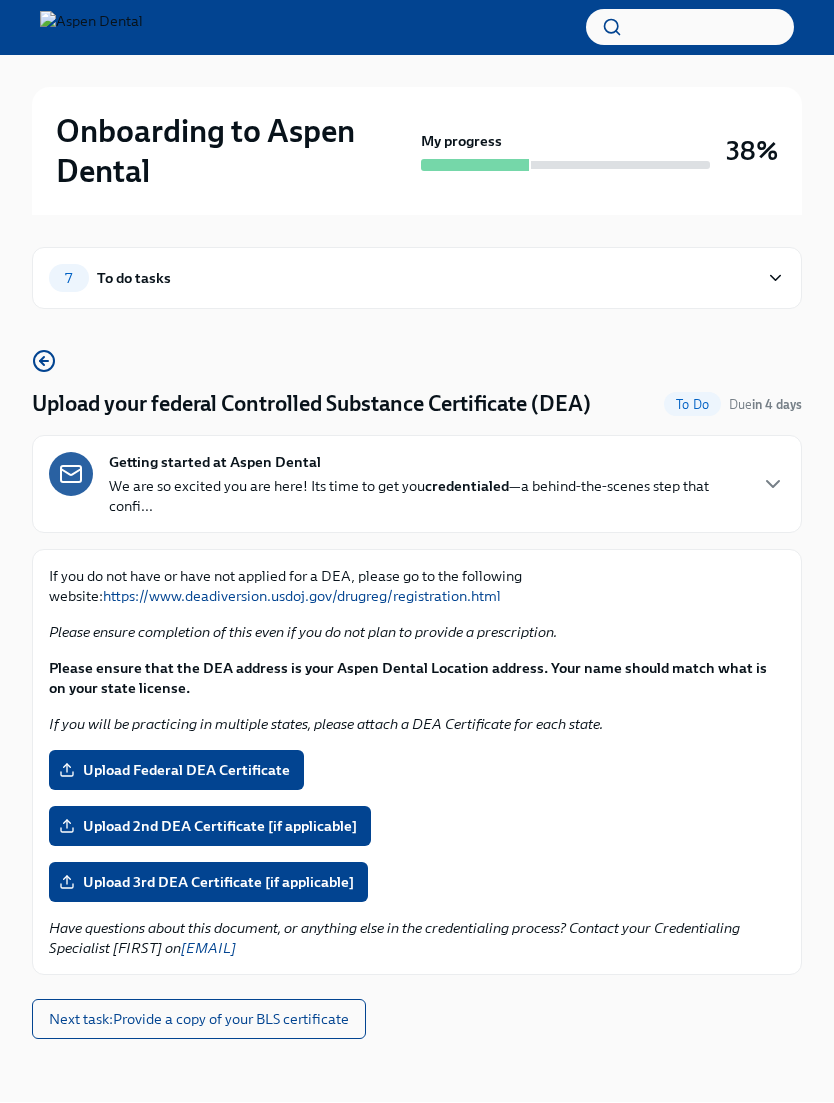 click on "Upload Federal DEA Certificate" at bounding box center [176, 771] 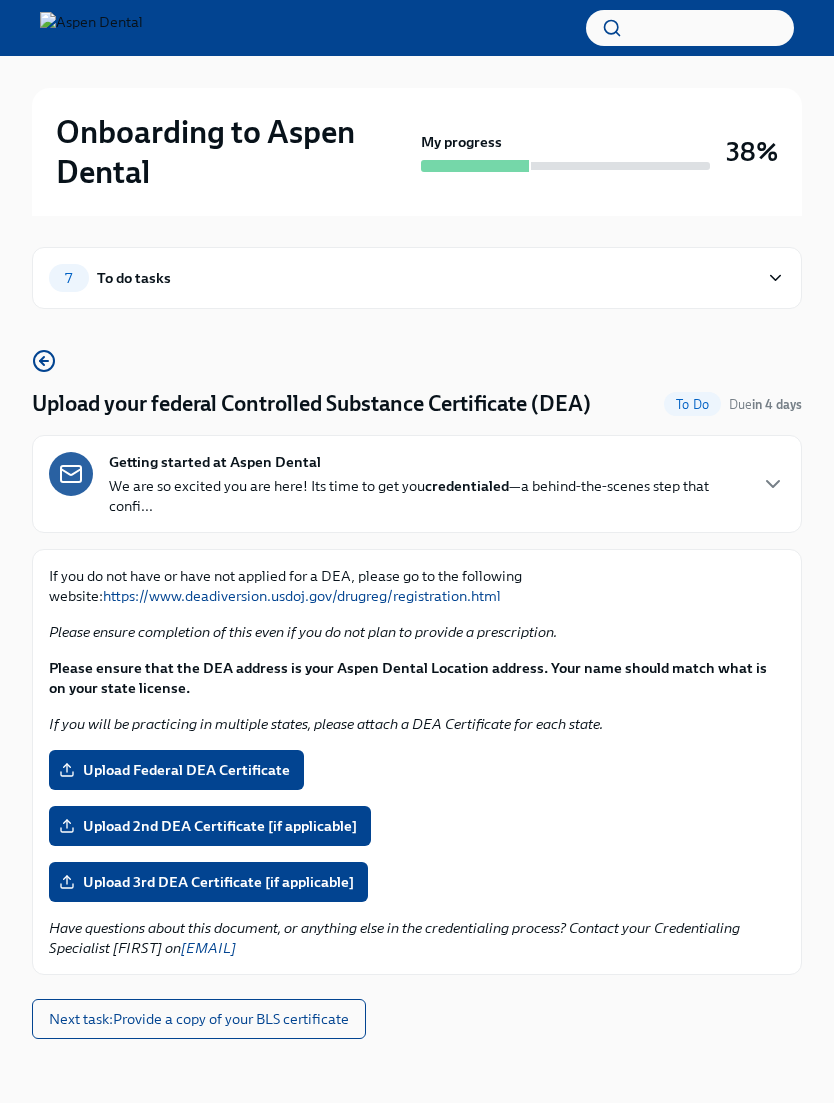 click on "Upload Federal DEA Certificate" at bounding box center (176, 770) 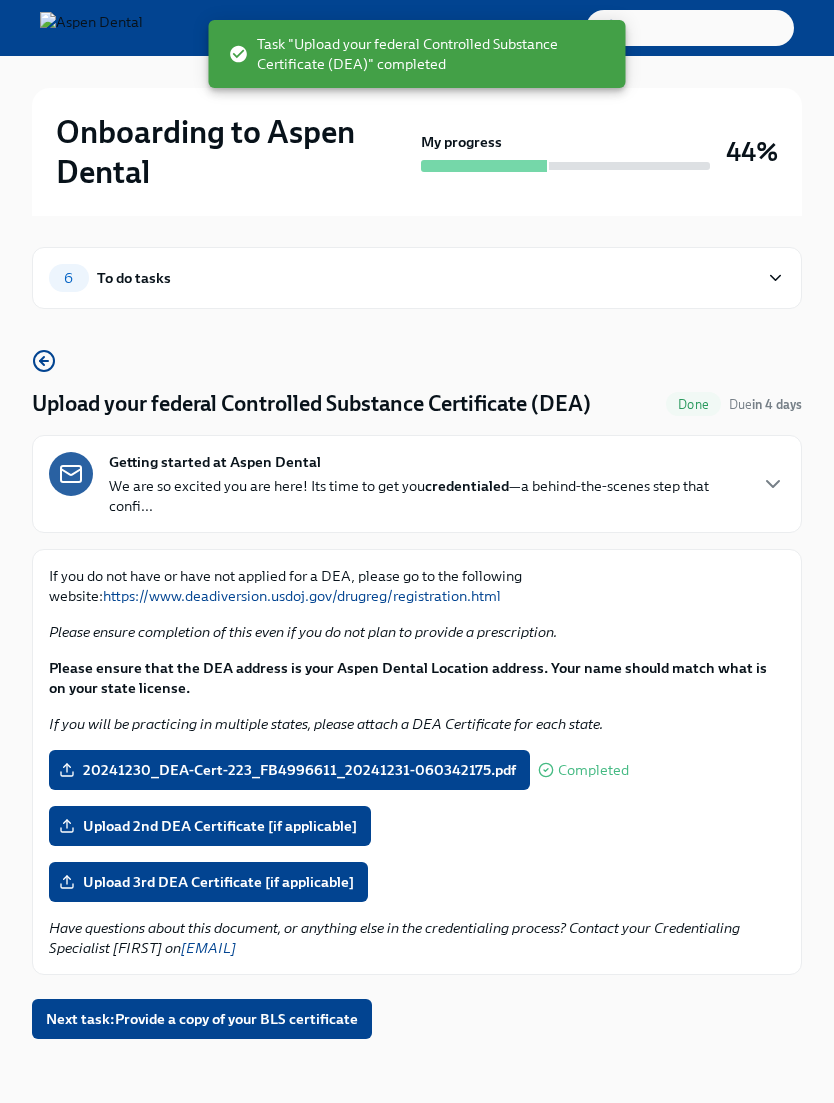 click 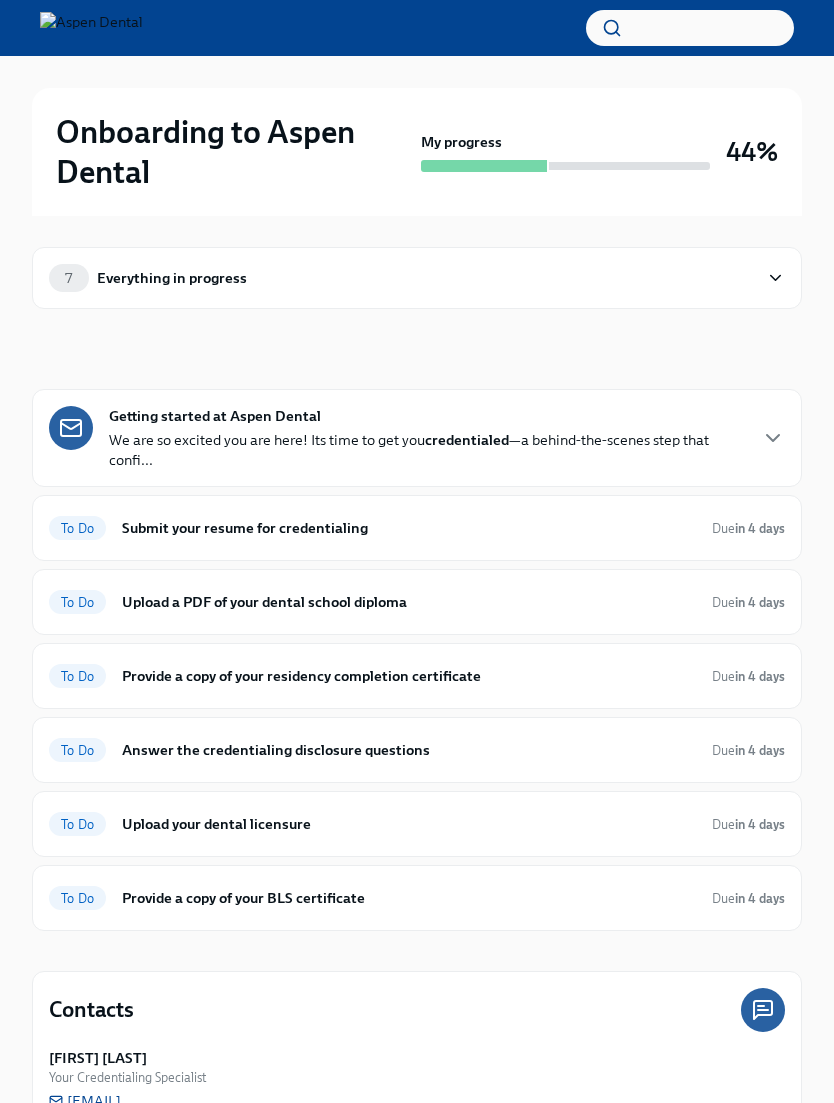 scroll, scrollTop: 0, scrollLeft: 0, axis: both 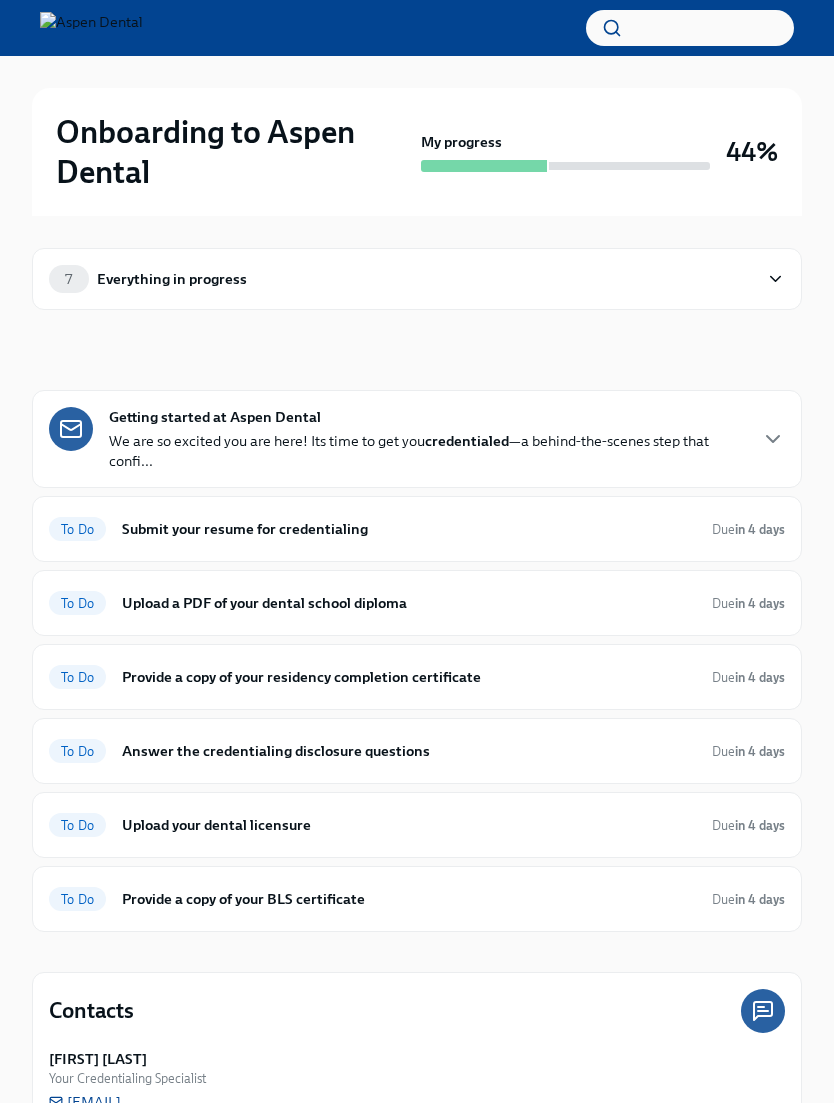 click on "To Do" at bounding box center (77, 603) 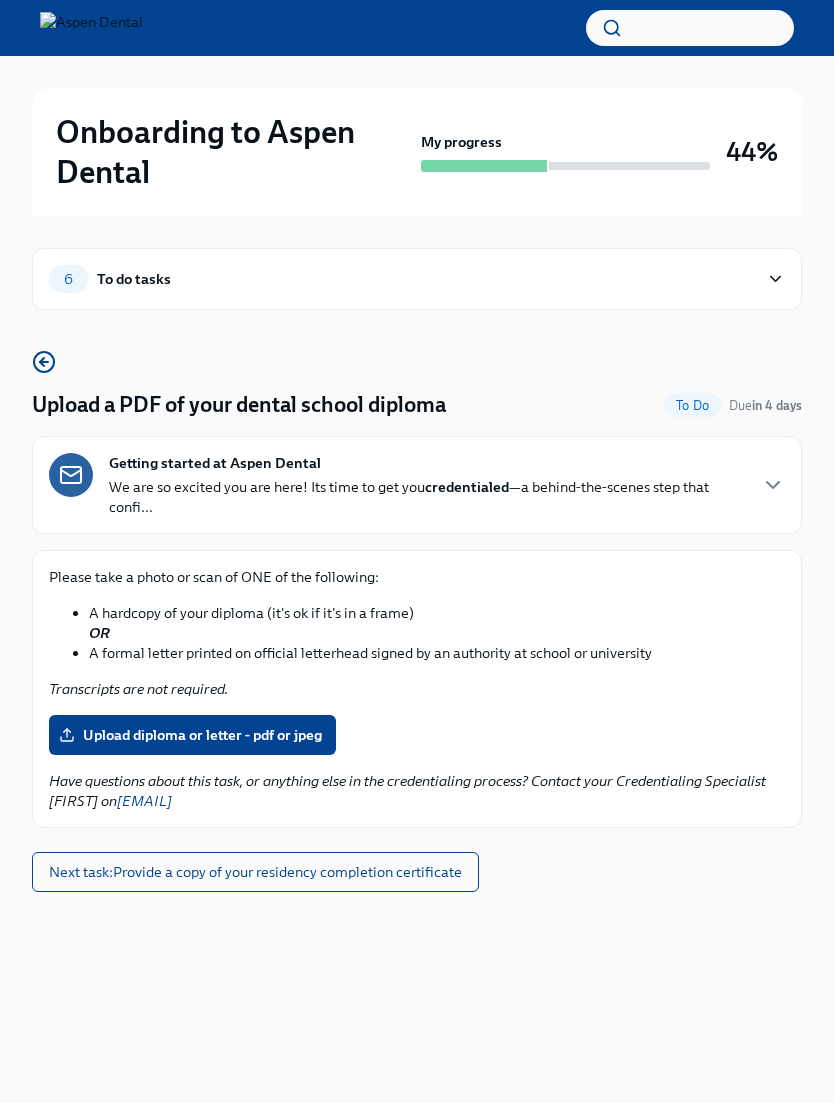 click on "Upload diploma or letter - pdf or jpeg" at bounding box center [192, 735] 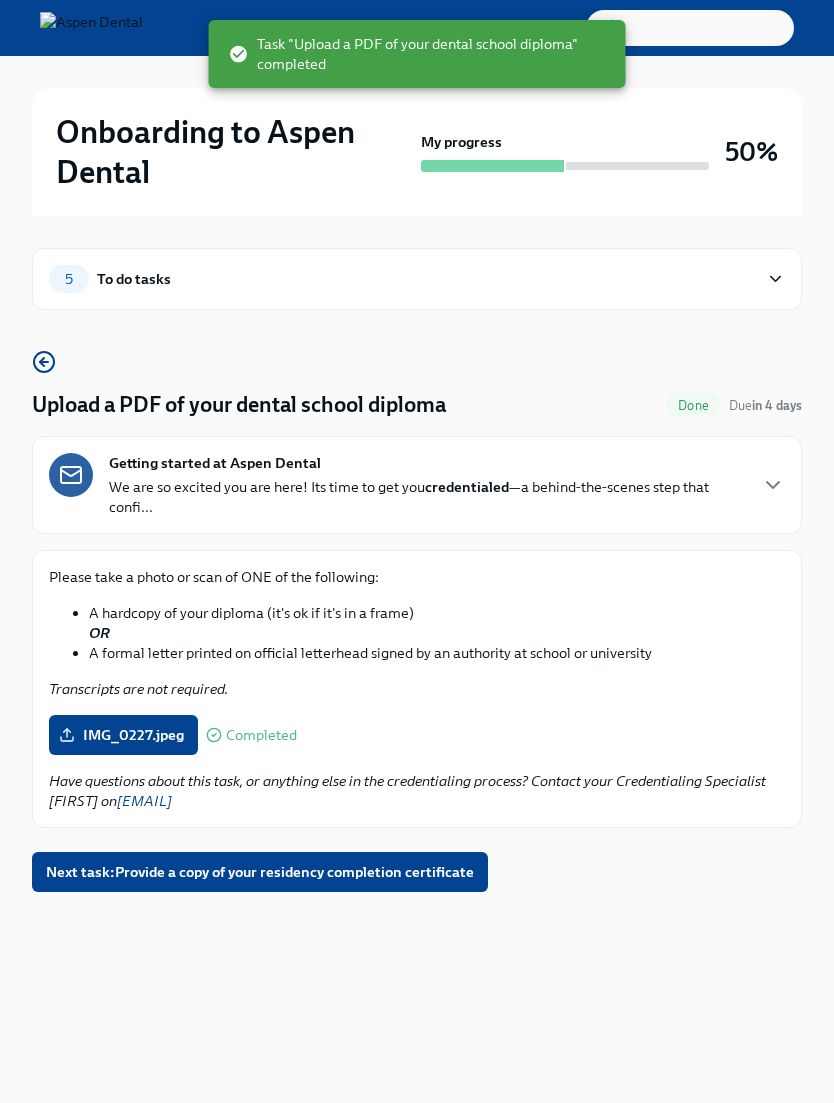 click 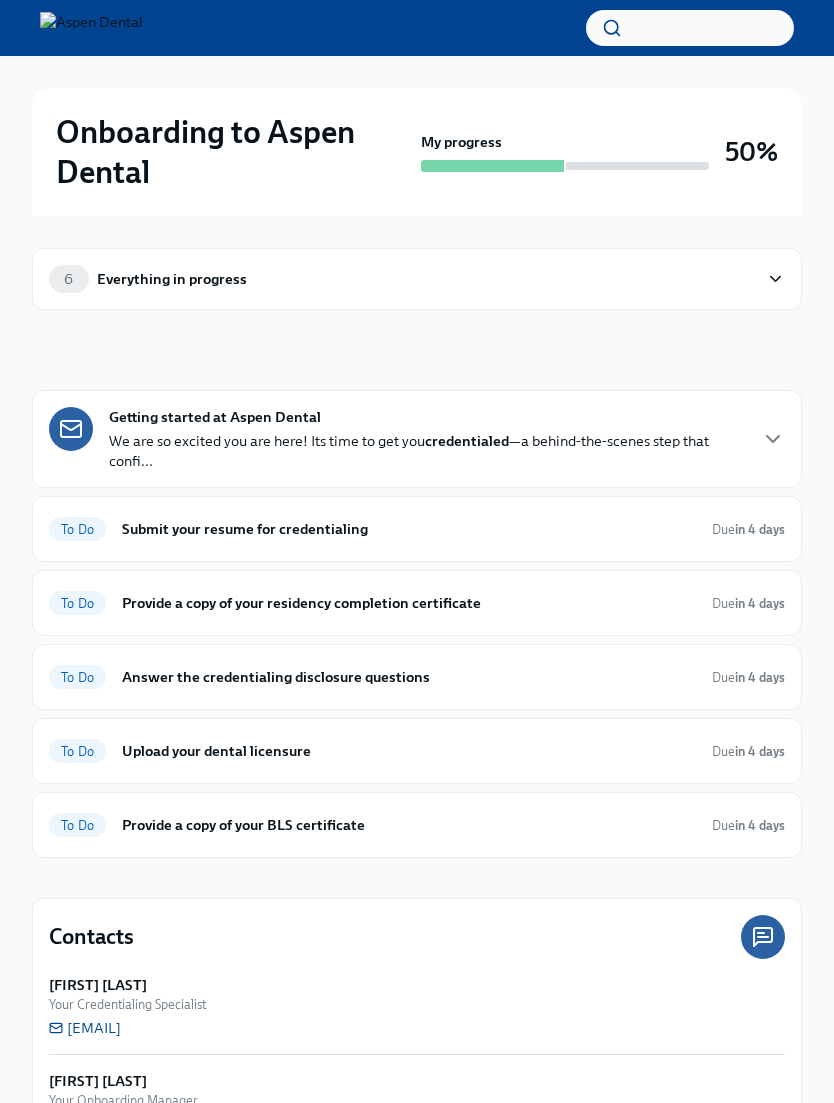 click on "Provide a copy of your residency completion certificate" at bounding box center [409, 603] 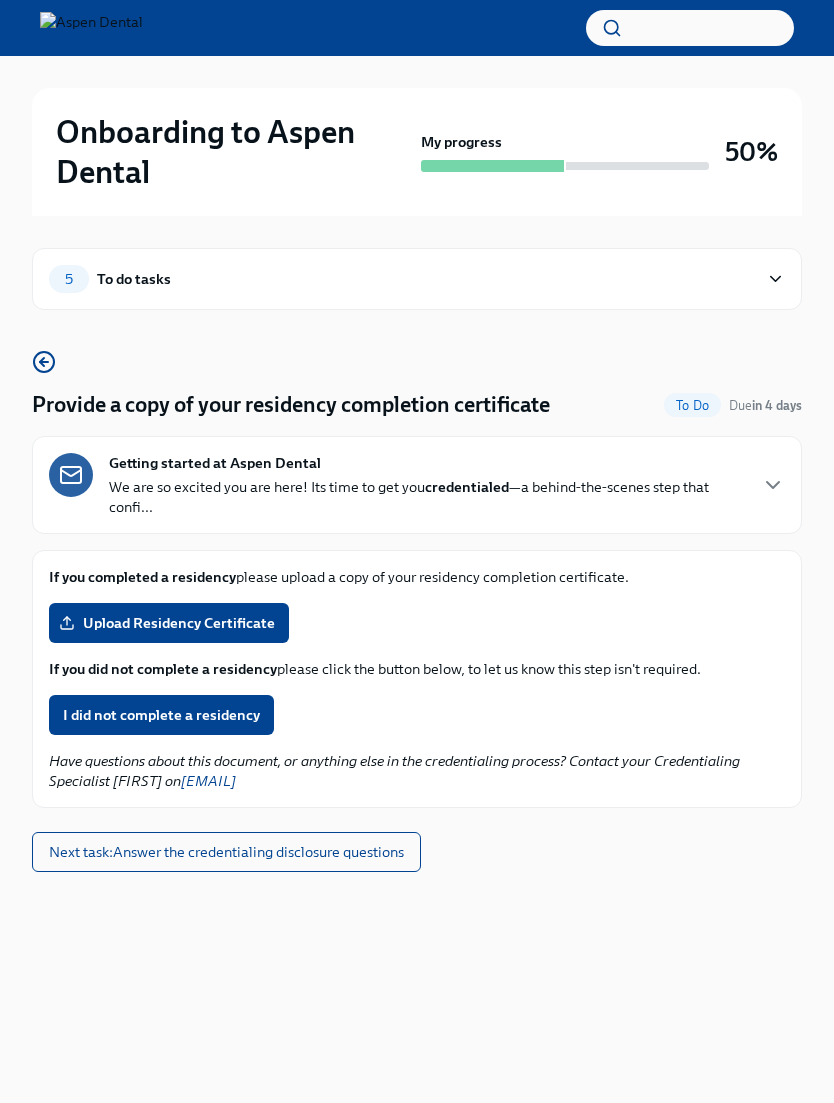 click on "Upload Residency Certificate" at bounding box center [169, 623] 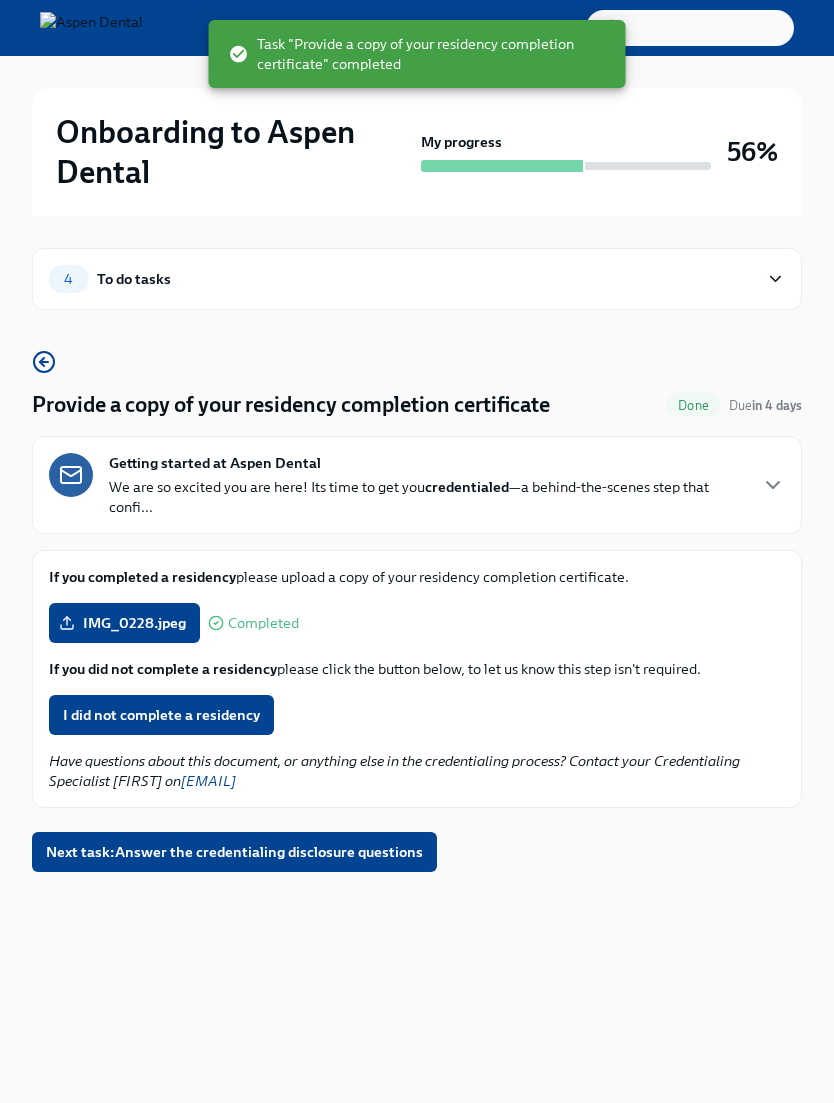 click 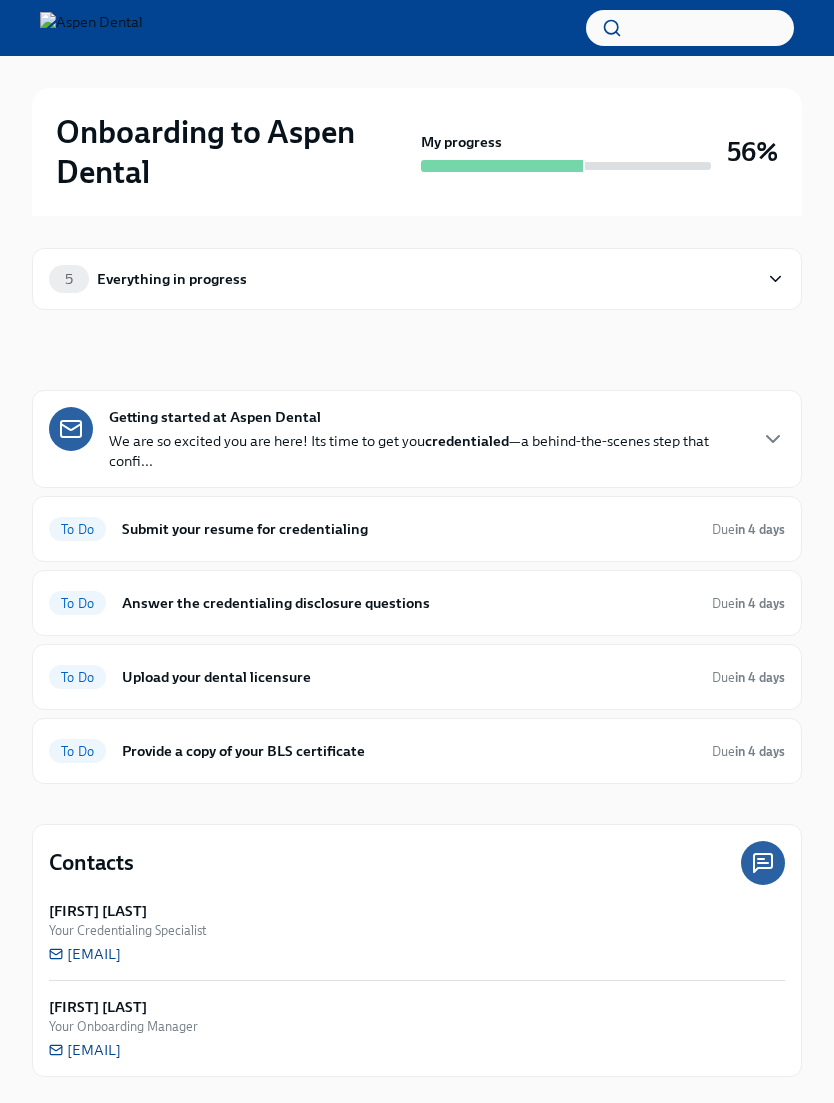 click on "Upload your dental licensure" at bounding box center [409, 677] 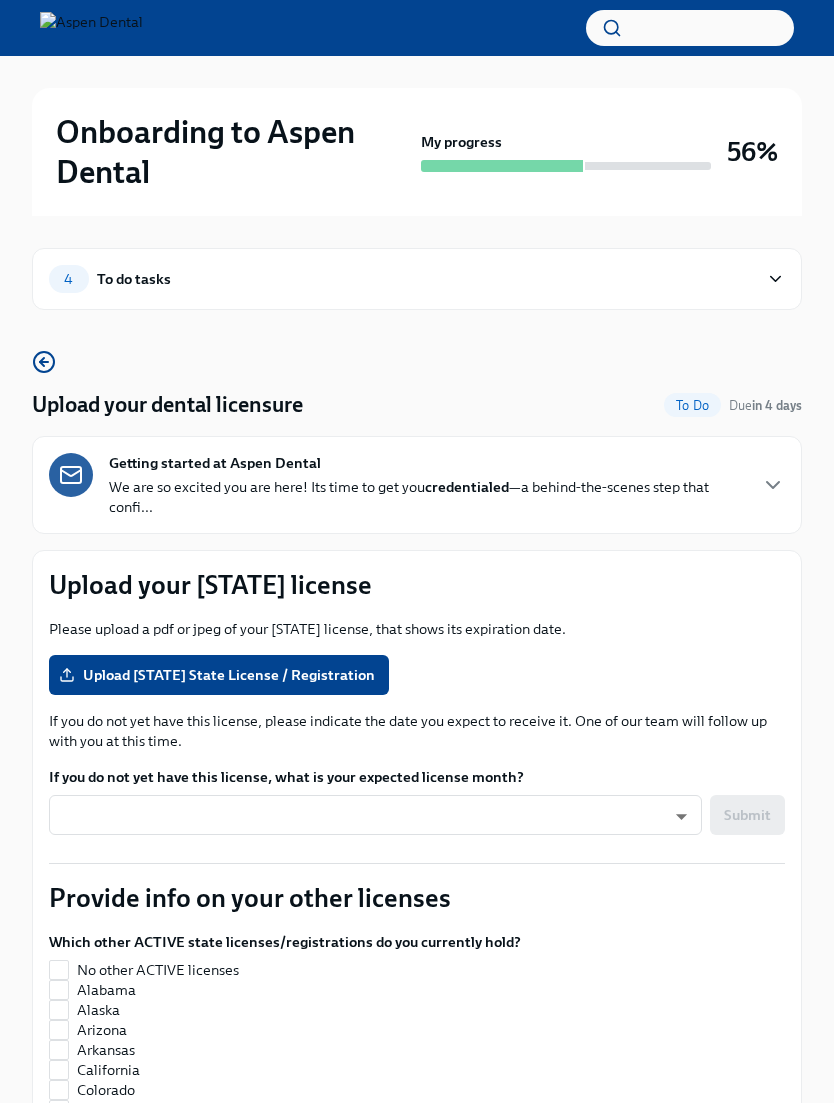 click on "Upload [STATE] State License / Registration" at bounding box center [219, 675] 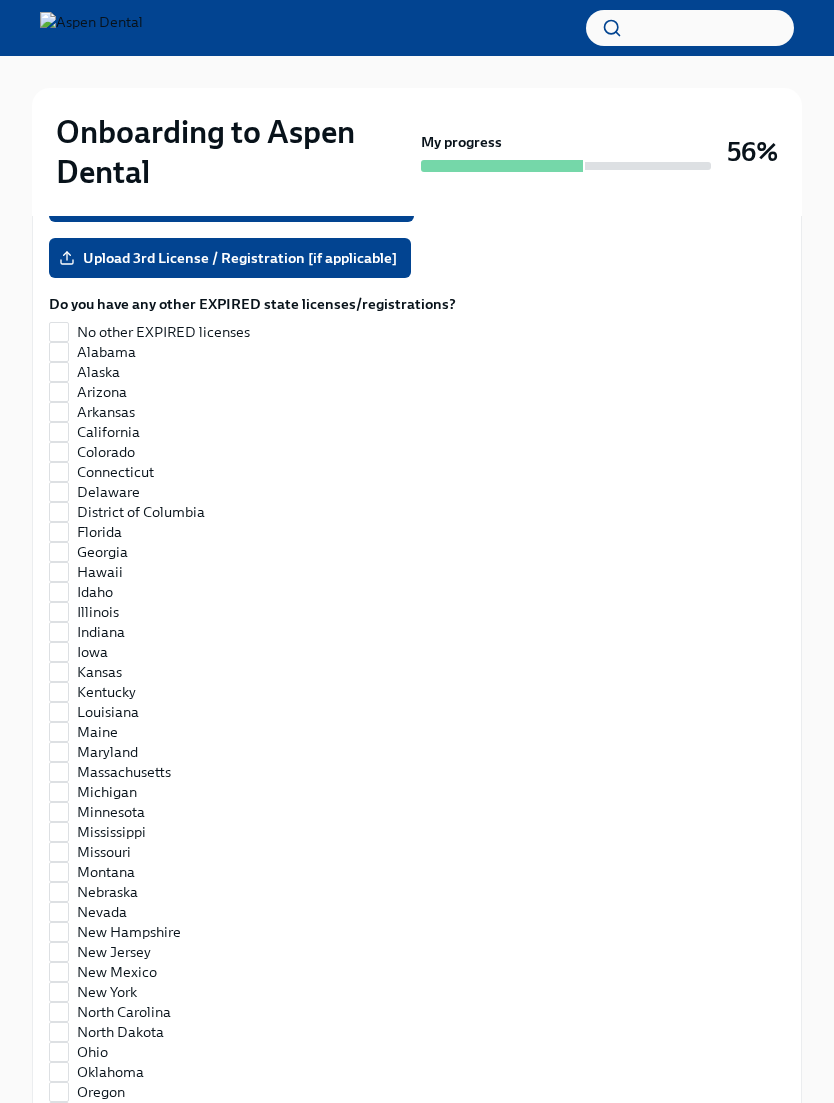 scroll, scrollTop: 2049, scrollLeft: 0, axis: vertical 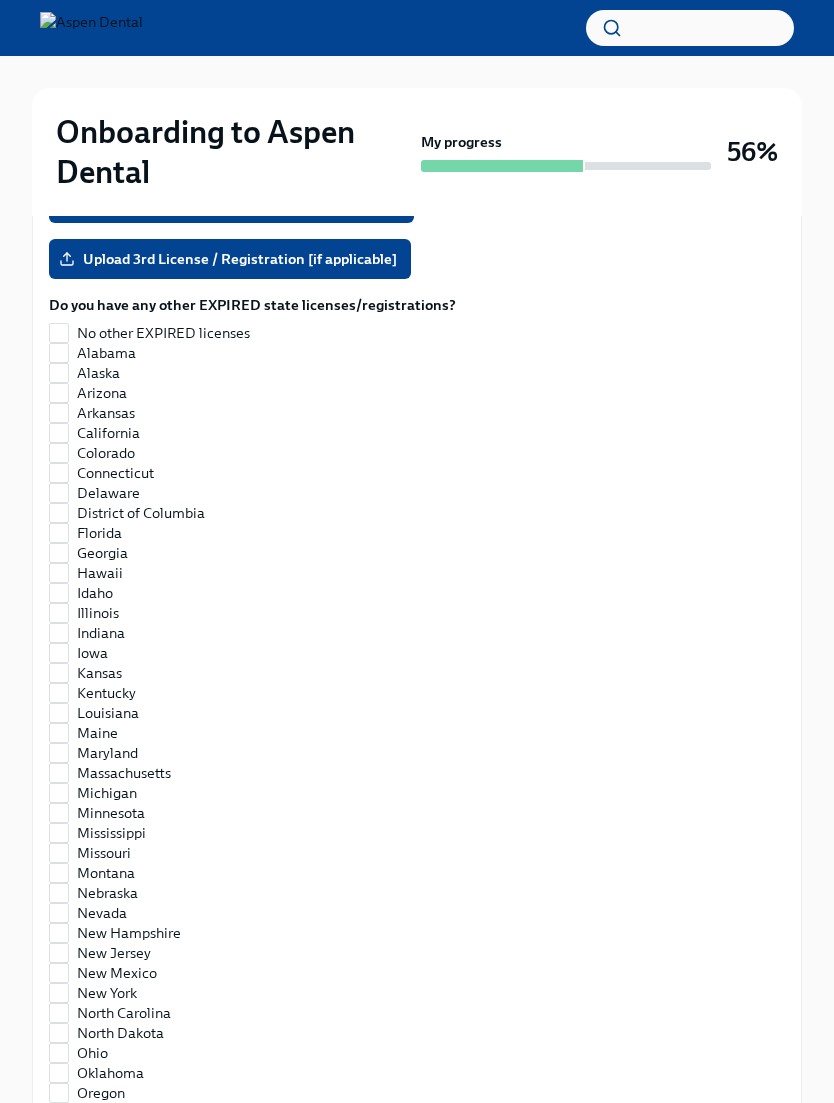 click on "No other EXPIRED licenses" at bounding box center (59, 333) 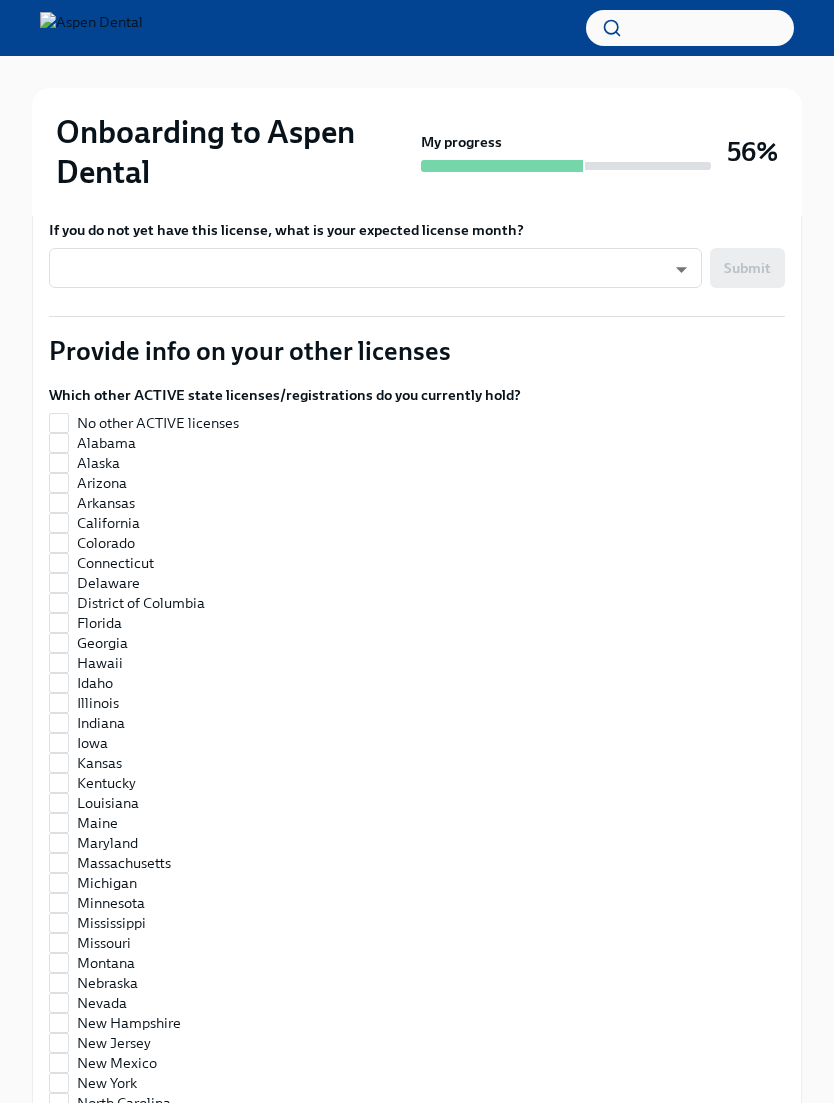 click on "No other ACTIVE licenses" at bounding box center (59, 423) 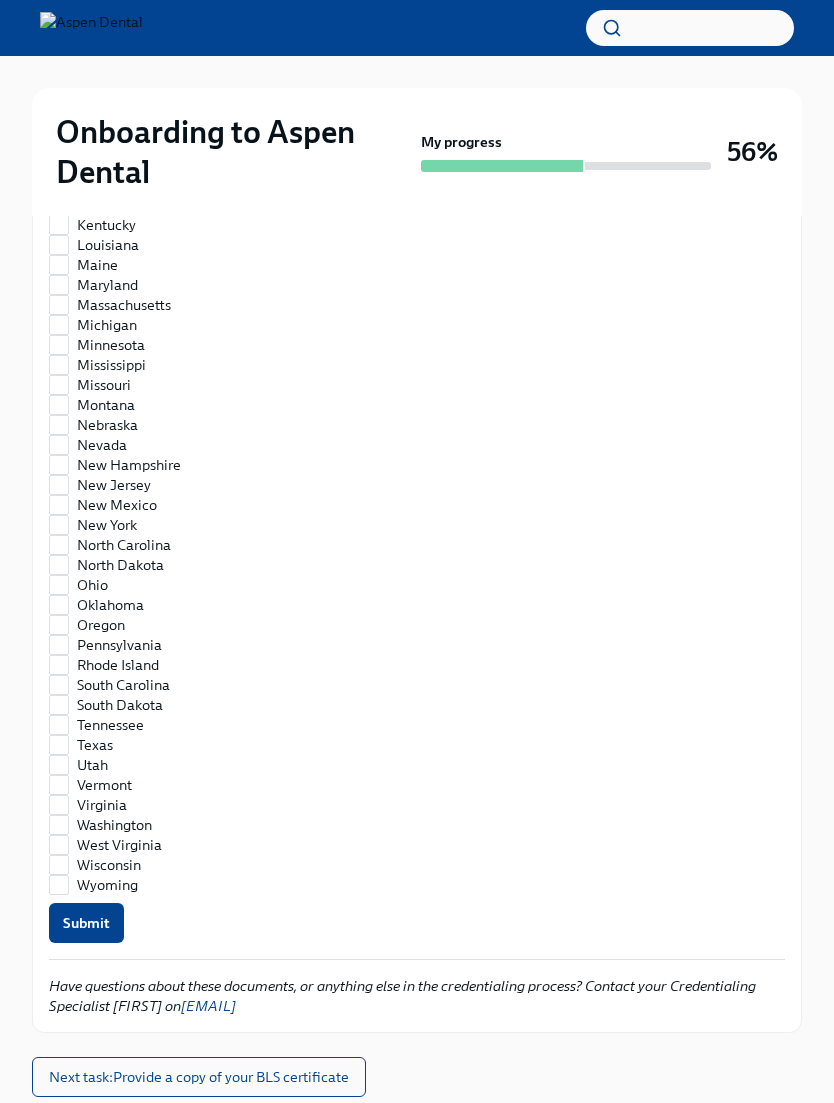 scroll, scrollTop: 2516, scrollLeft: 0, axis: vertical 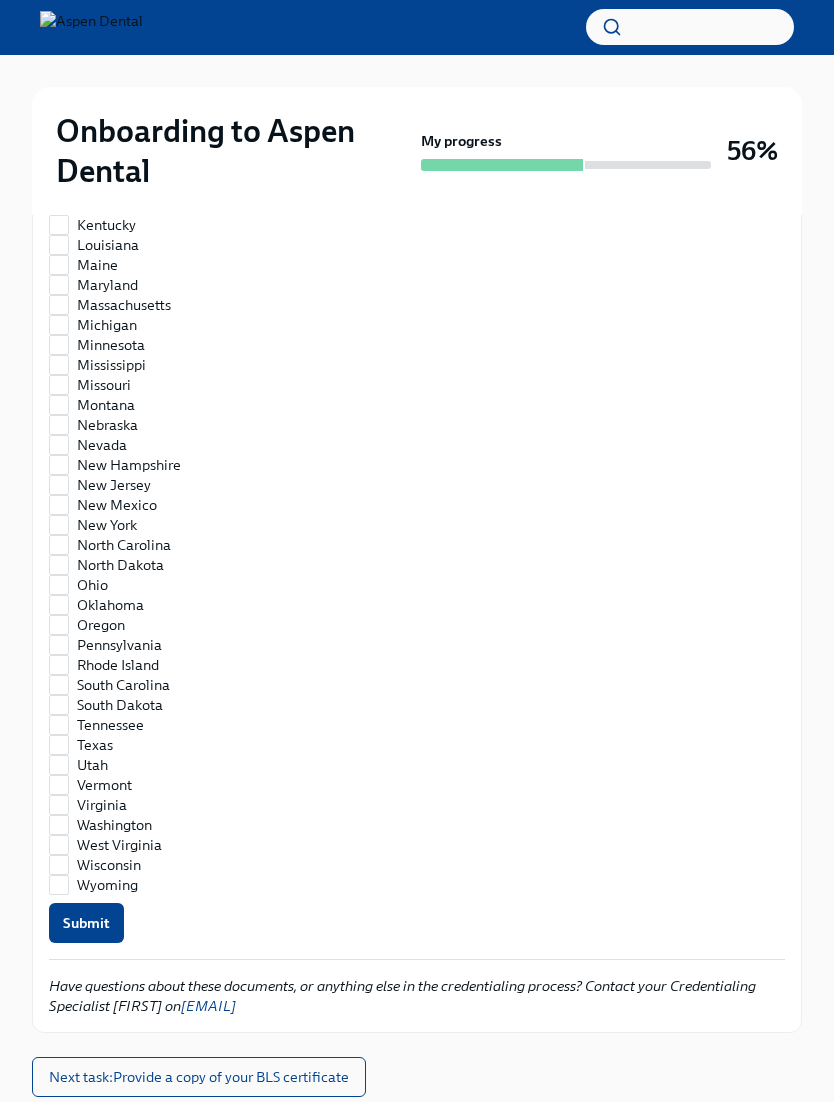 click on "Submit" at bounding box center (86, 924) 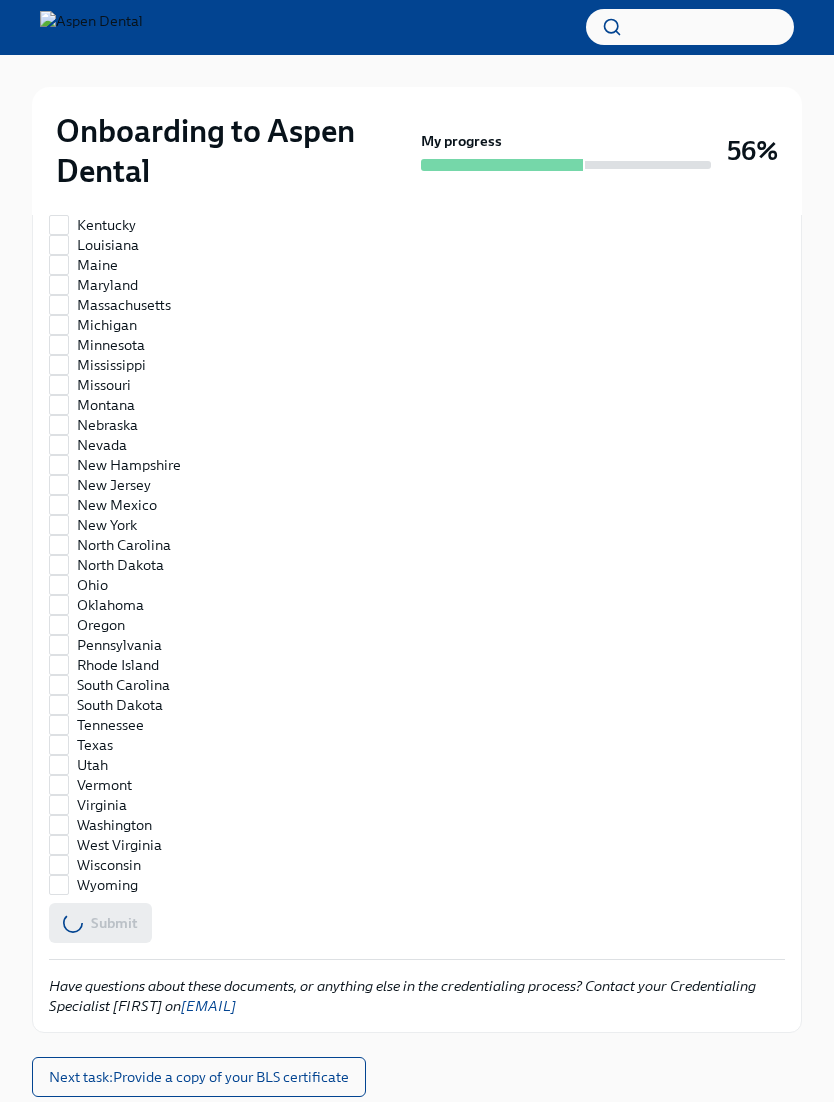 checkbox on "false" 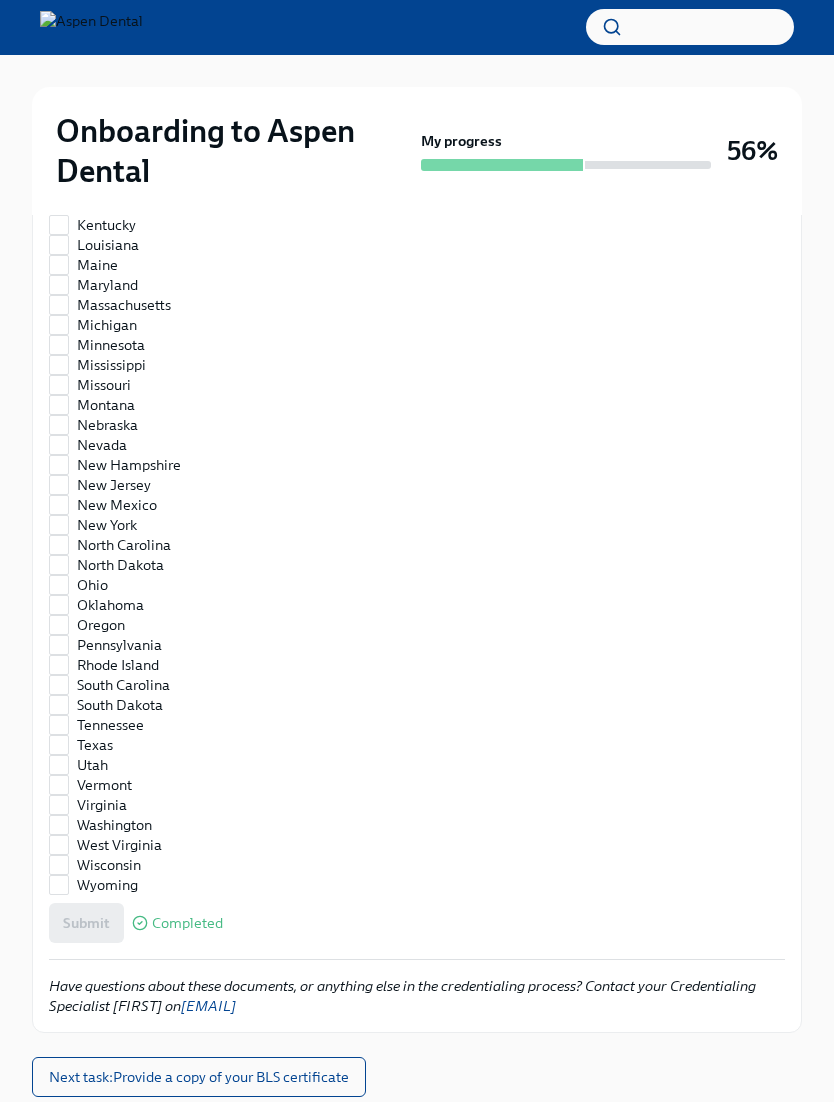 checkbox on "true" 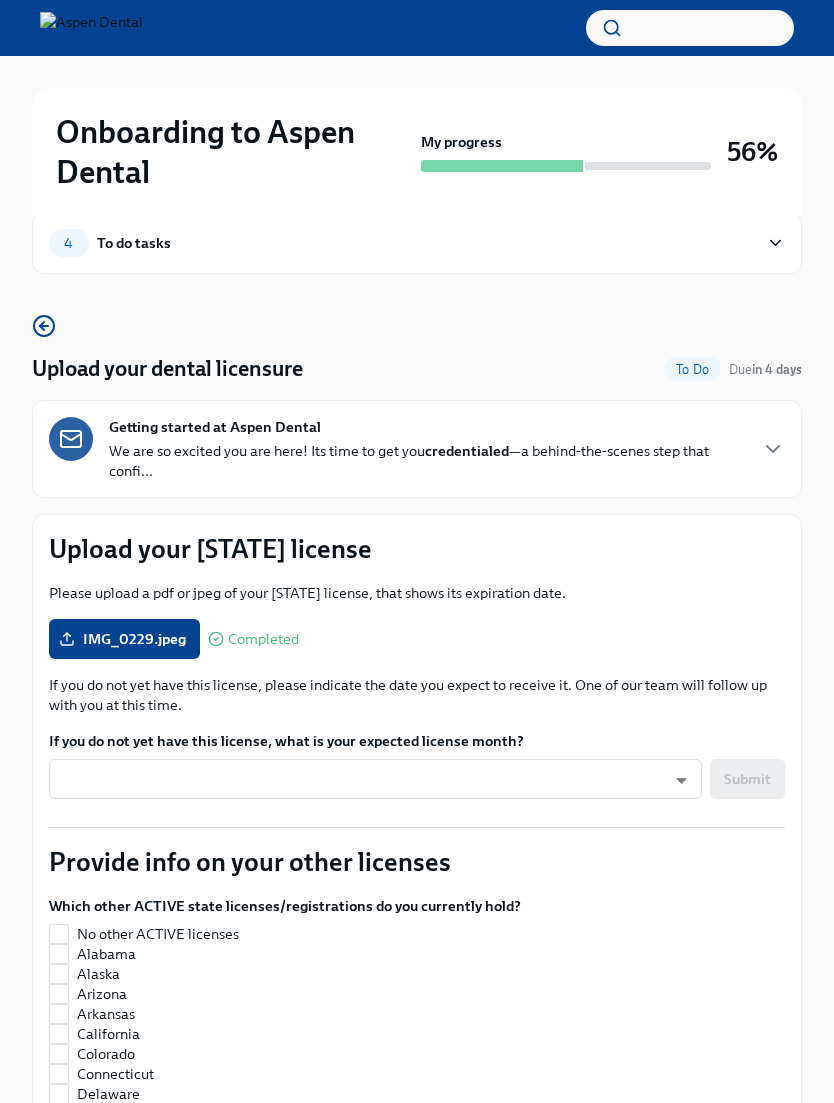 scroll, scrollTop: 0, scrollLeft: 0, axis: both 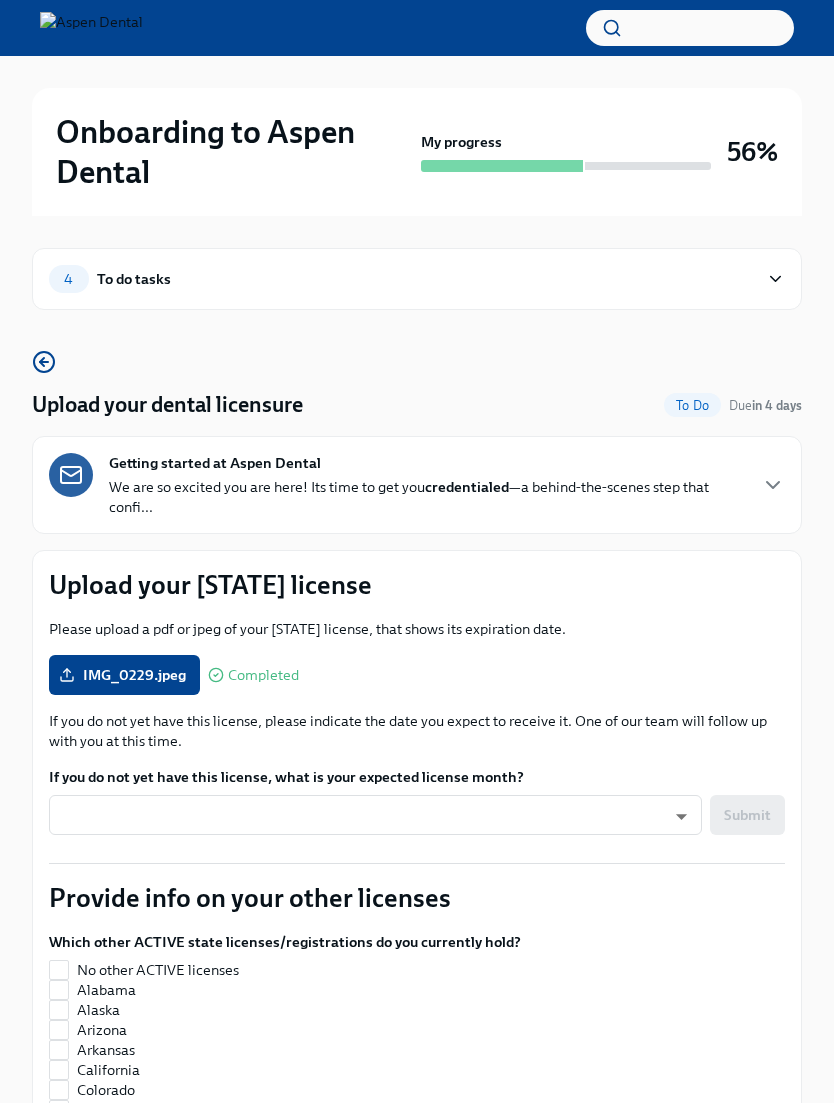 click 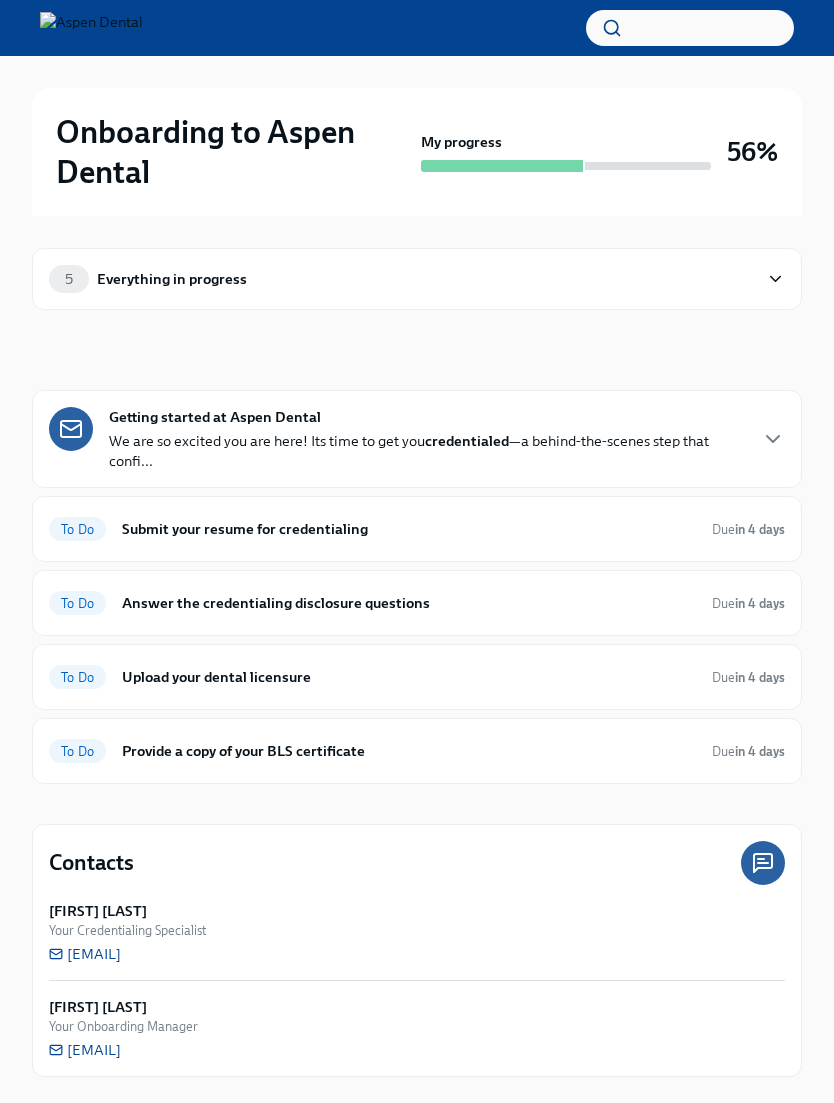 click on "Due  in [NUMBER] days" at bounding box center [748, 677] 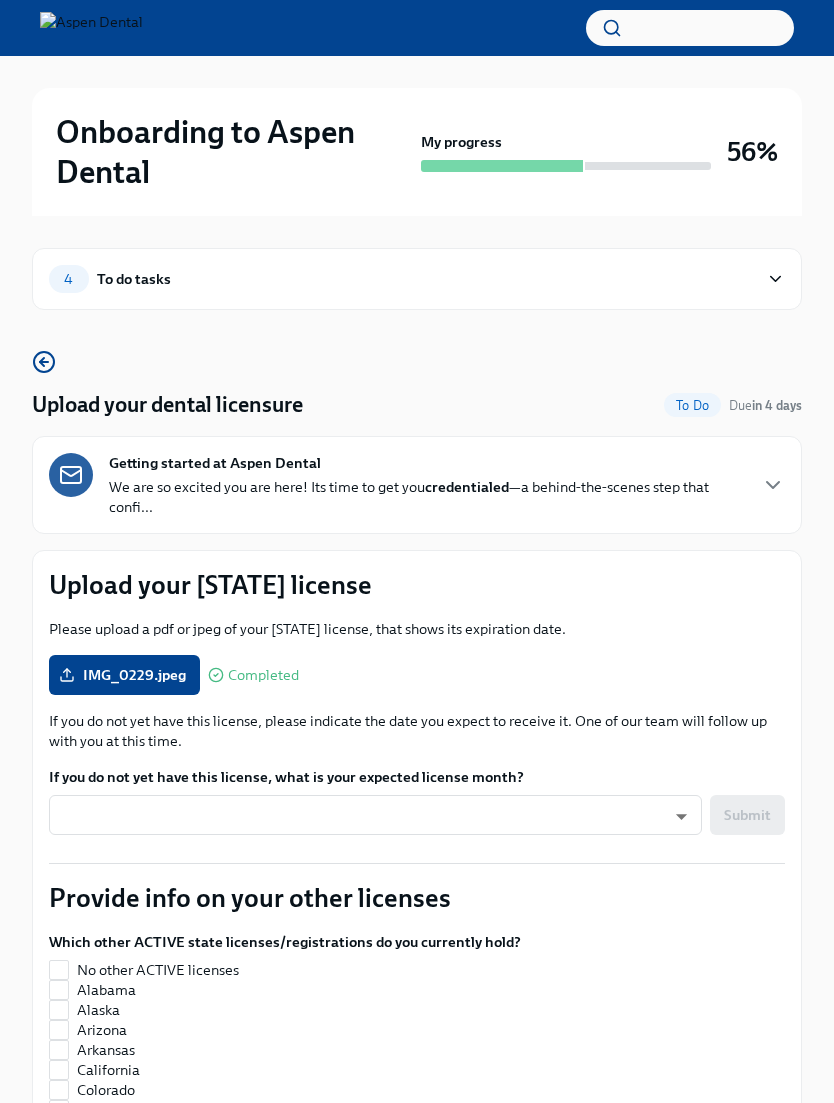 click on "Onboarding to Aspen Dental My progress 56% 4 To do tasks Upload your dental licensure To Do Due  in [NUMBER] days Getting started at Aspen Dental We are so excited you are here! Its time to get you  credentialed —a behind-the-scenes step that confi... Upload your [STATE] license Please upload a pdf or jpeg of your [STATE] license, that shows its expiration date. IMG_0229.jpeg Completed If you do not yet have this license, please indicate the date you expect to receive it. One of our team will follow up with you at this time. If you do not yet have this license, what is your expected license month? ​ ​ Submit Provide info on your other licenses Which other ACTIVE state licenses/registrations do you currently hold? No other ACTIVE licenses Alabama Alaska Arizona Arkansas California Colorado Connecticut Delaware District of Columbia Florida Georgia Hawaii Idaho Illinois Indiana Iowa Kansas Kentucky Louisiana Maine Maryland Massachusetts Michigan Minnesota Mississippi Missouri Montana Nebraska" at bounding box center (417, 1843) 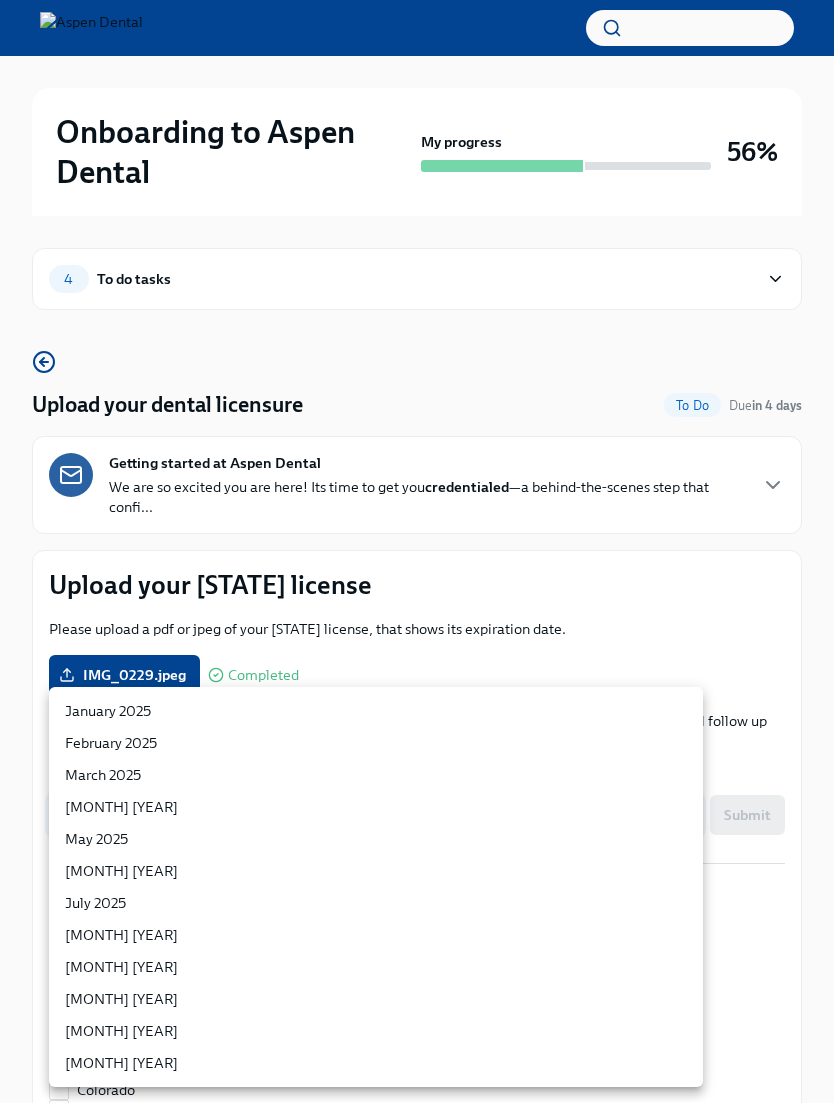 click at bounding box center [417, 551] 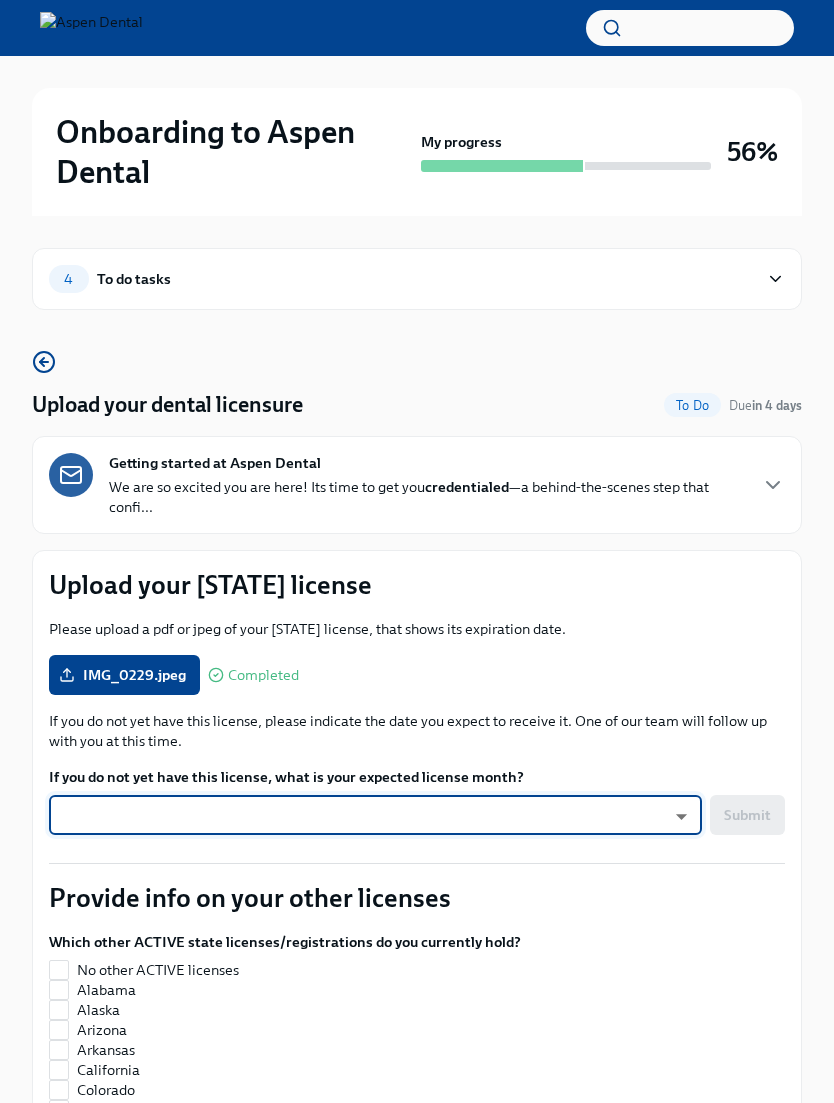 click on "Upload your [STATE] license Please upload a pdf or jpeg of your [STATE] license, that shows its expiration date. IMG_0229.jpeg Completed If you do not yet have this license, please indicate the date you expect to receive it. One of our team will follow up with you at this time. If you do not yet have this license, what is your expected license month? ​ ​ Submit Provide info on your other licenses Which other ACTIVE state licenses/registrations do you currently hold? No other ACTIVE licenses Alabama Alaska Arizona Arkansas California Colorado Connecticut Delaware District of Columbia Florida Georgia Hawaii Idaho Illinois Indiana Iowa Kansas Kentucky Louisiana Maine Maryland Massachusetts Michigan Minnesota Mississippi Missouri Montana Nebraska Nevada New Hampshire New Jersey New Mexico [STATE] North Carolina North Dakota Ohio Oklahoma Oregon Pennsylvania Rhode Island South Carolina South Dakota Tennessee Texas Utah Vermont Virginia Washington West Virginia Wisconsin Wyoming Submit If you have other  not" at bounding box center (417, 2050) 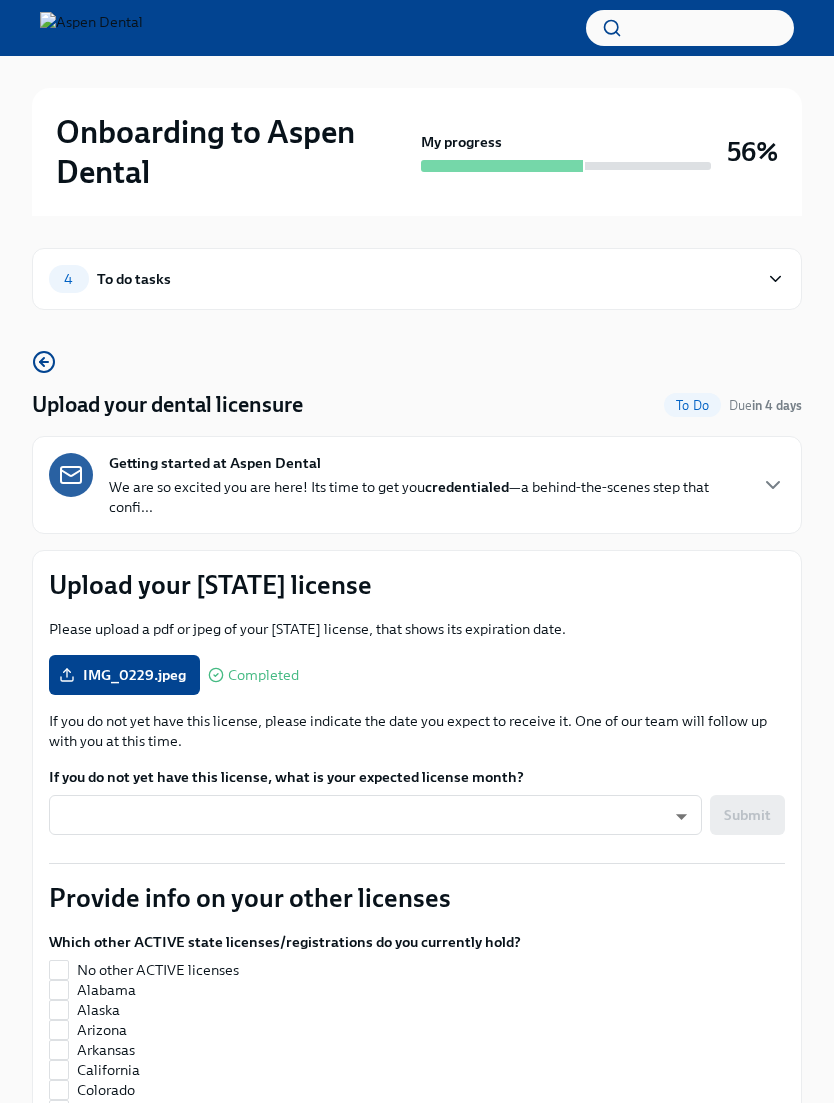 click 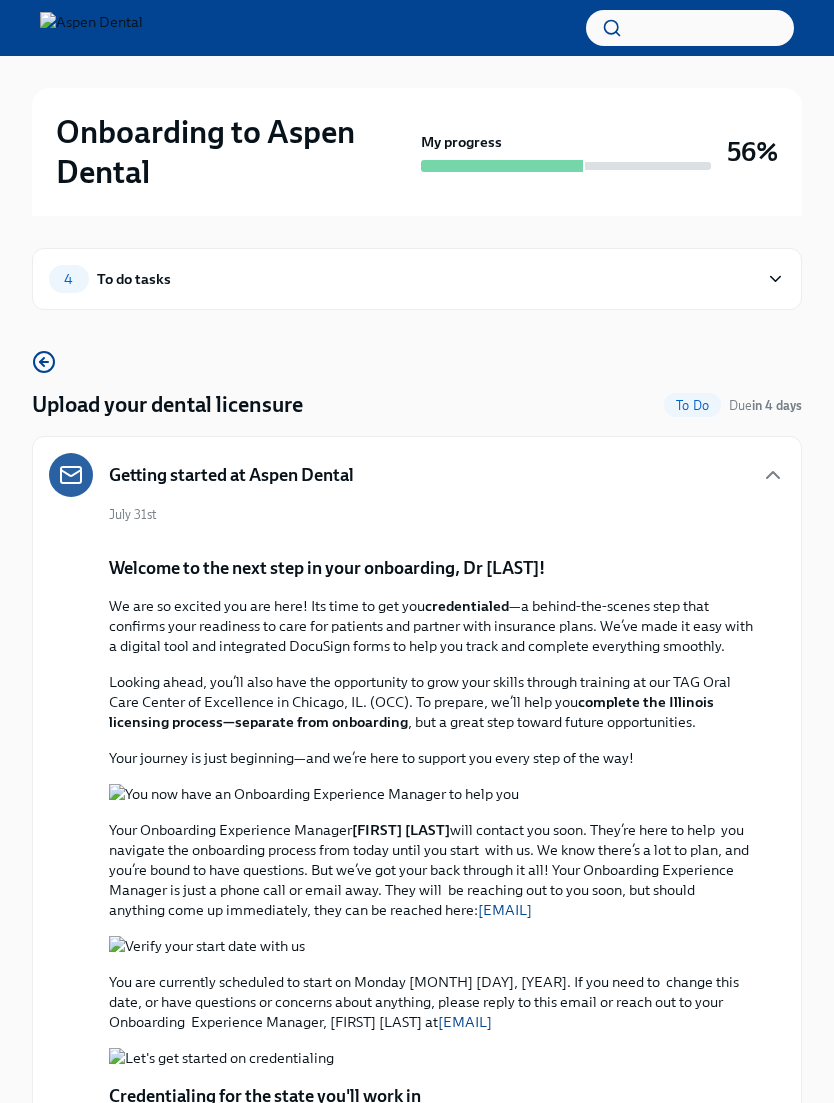click 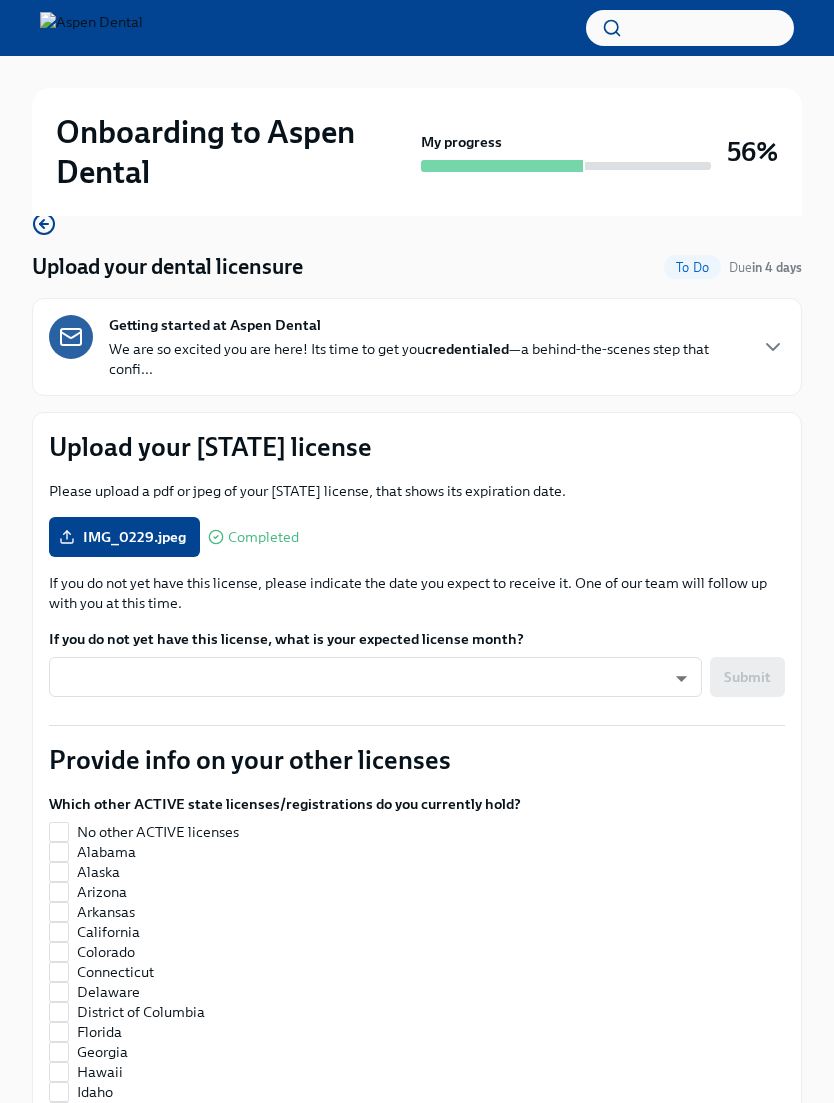 scroll, scrollTop: 0, scrollLeft: 0, axis: both 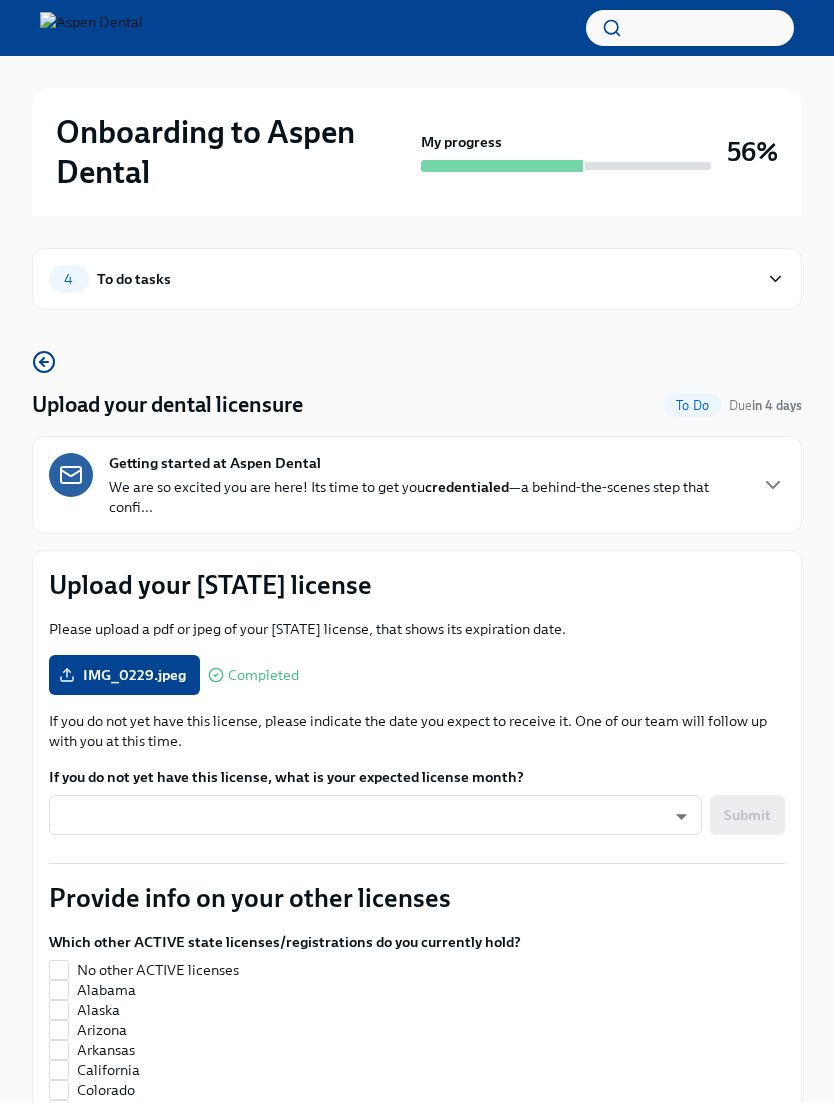 click 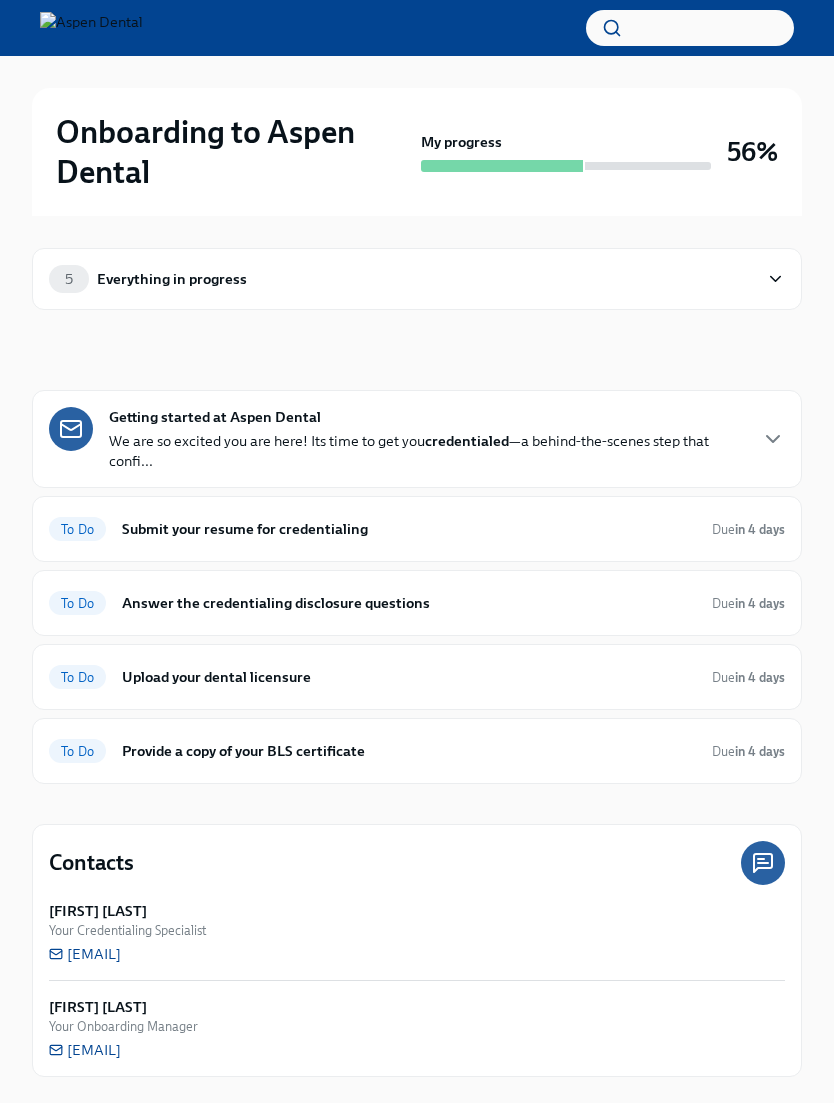 click on "in 4 days" at bounding box center [760, 677] 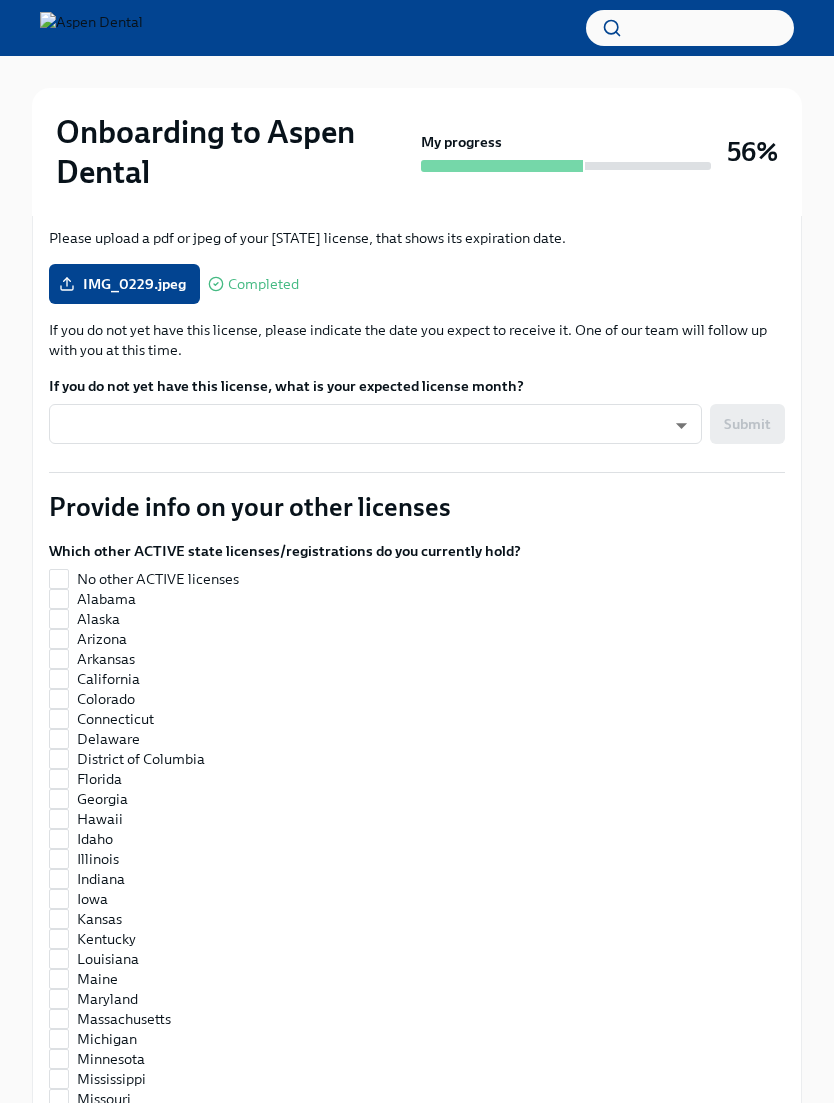 click on "No other ACTIVE licenses" at bounding box center [59, 580] 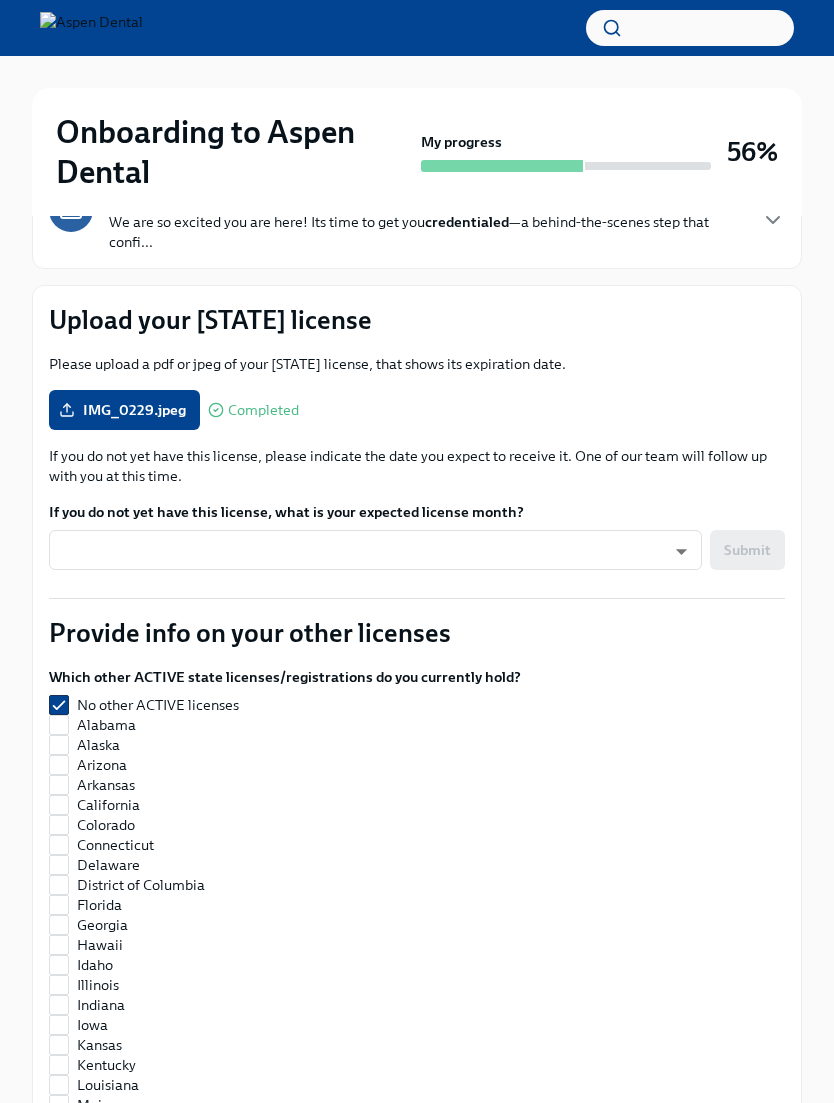 scroll, scrollTop: 264, scrollLeft: 0, axis: vertical 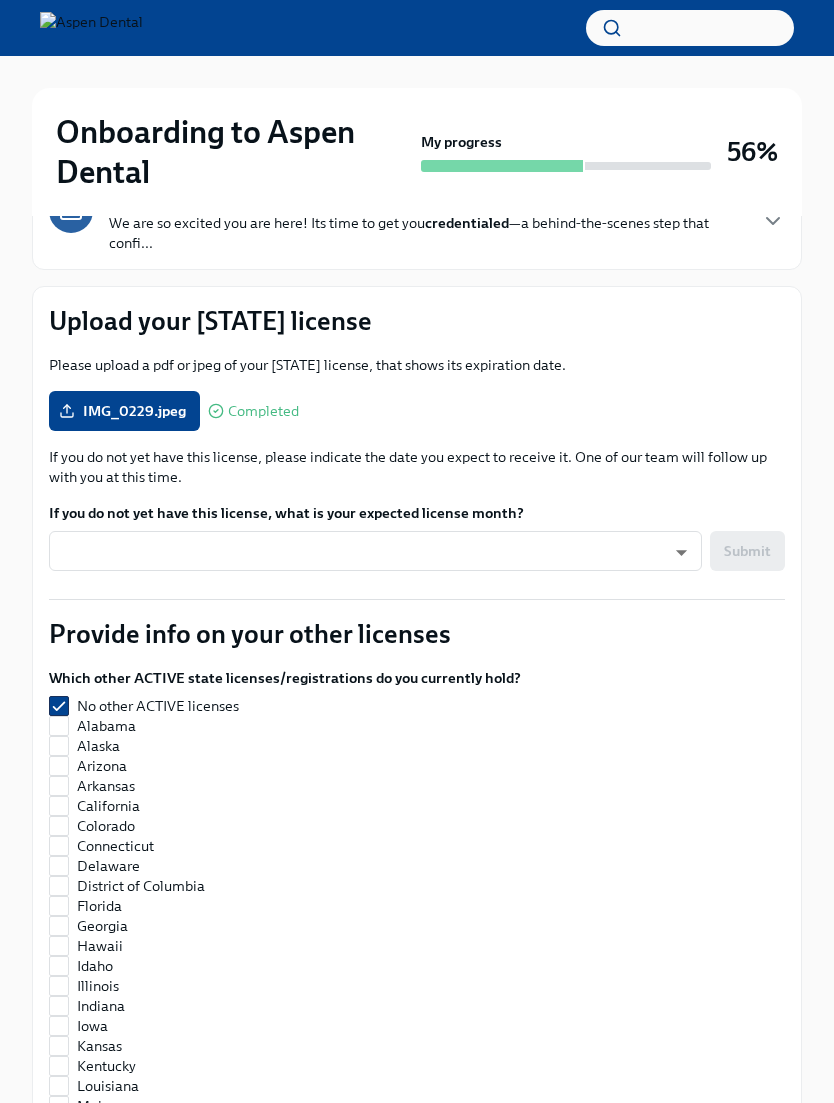 click on "Onboarding to Aspen Dental My progress 56% 4 To do tasks Upload your dental licensure To Do Due  in [NUMBER] days Getting started at Aspen Dental We are so excited you are here! Its time to get you  credentialed —a behind-the-scenes step that confi... Upload your [STATE] license Please upload a pdf or jpeg of your [STATE] license, that shows its expiration date. IMG_0229.jpeg Completed If you do not yet have this license, please indicate the date you expect to receive it. One of our team will follow up with you at this time. If you do not yet have this license, what is your expected license month? ​ ​ Submit Provide info on your other licenses Which other ACTIVE state licenses/registrations do you currently hold? No other ACTIVE licenses Alabama Alaska Arizona Arkansas California Colorado Connecticut Delaware District of Columbia Florida Georgia Hawaii Idaho Illinois Indiana Iowa Kansas Kentucky Louisiana Maine Maryland Massachusetts Michigan Minnesota Mississippi Missouri Montana Nebraska" at bounding box center (417, 1579) 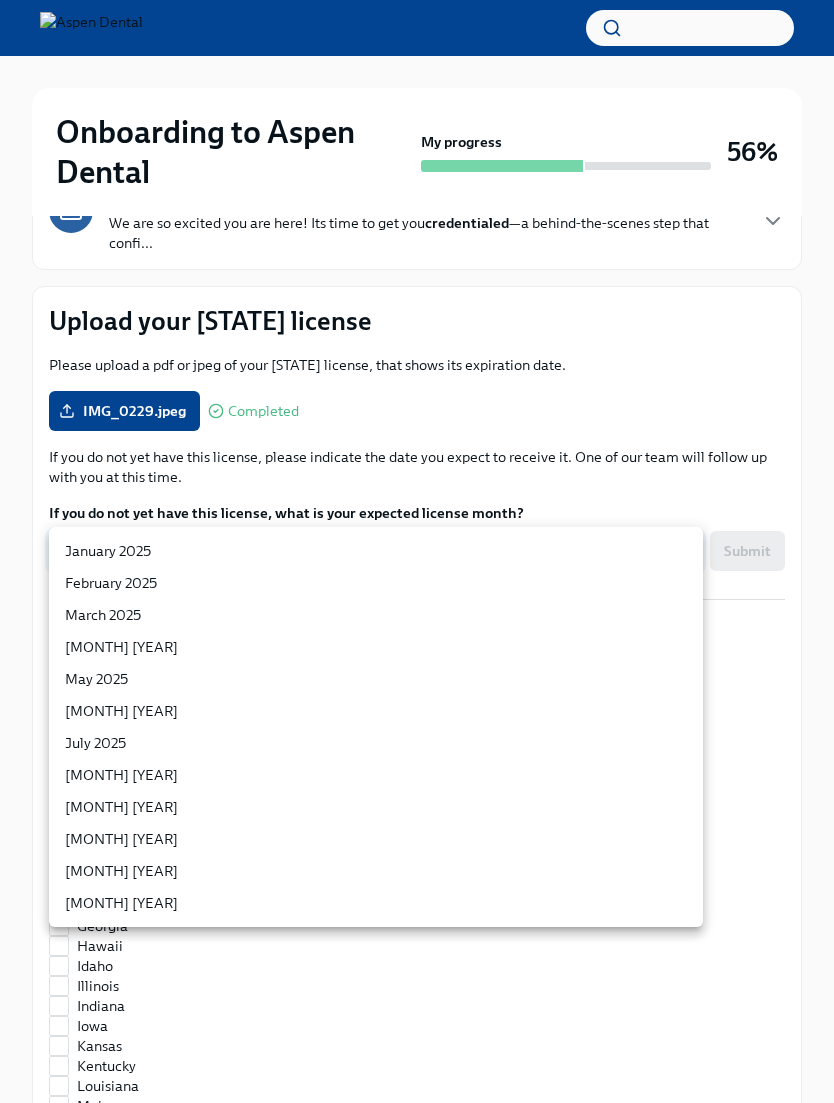 click at bounding box center (417, 551) 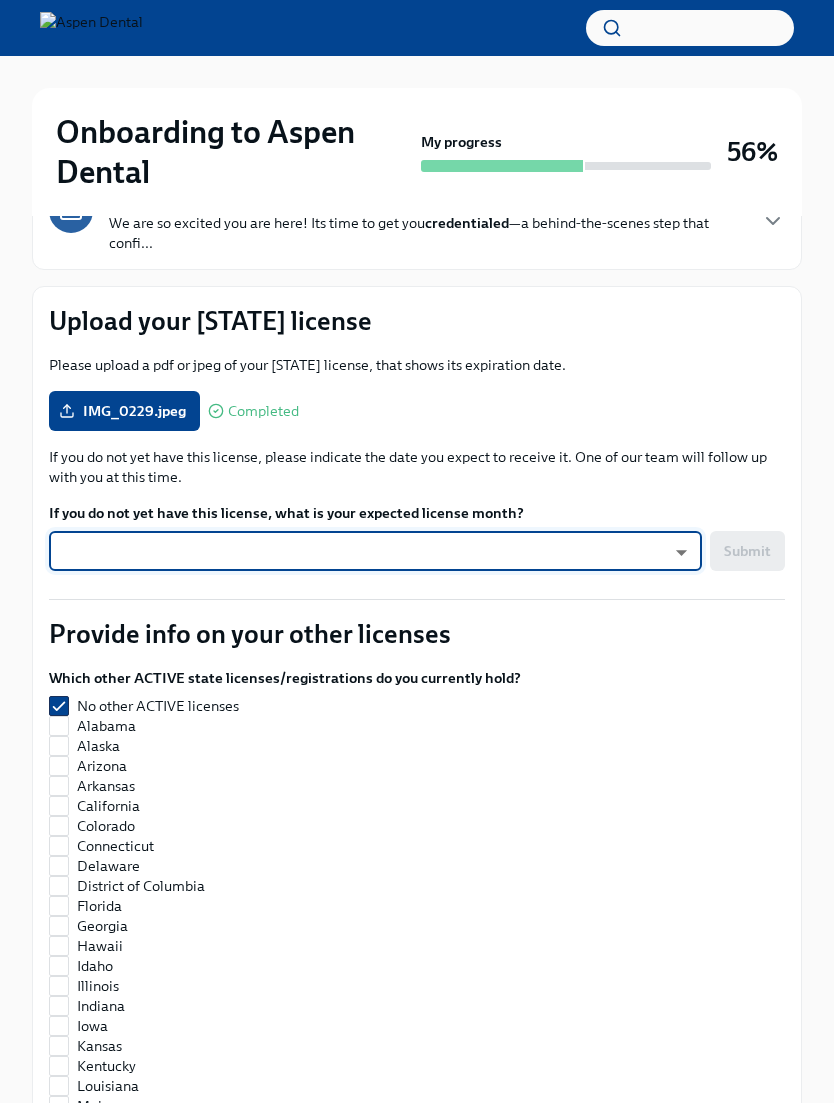 click on "Which other ACTIVE state licenses/registrations do you currently hold? No other ACTIVE licenses Alabama Alaska Arizona Arkansas California Colorado Connecticut Delaware District of Columbia Florida Georgia Hawaii Idaho Illinois Indiana Iowa Kansas Kentucky Louisiana Maine Maryland Massachusetts Michigan Minnesota Mississippi Missouri Montana Nebraska Nevada New Hampshire New Jersey New Mexico [STATE] North Carolina North Dakota Ohio Oklahoma Oregon Pennsylvania Rhode Island South Carolina South Dakota Tennessee Texas Utah Vermont Virginia Washington West Virginia Wisconsin Wyoming" at bounding box center [417, 1202] 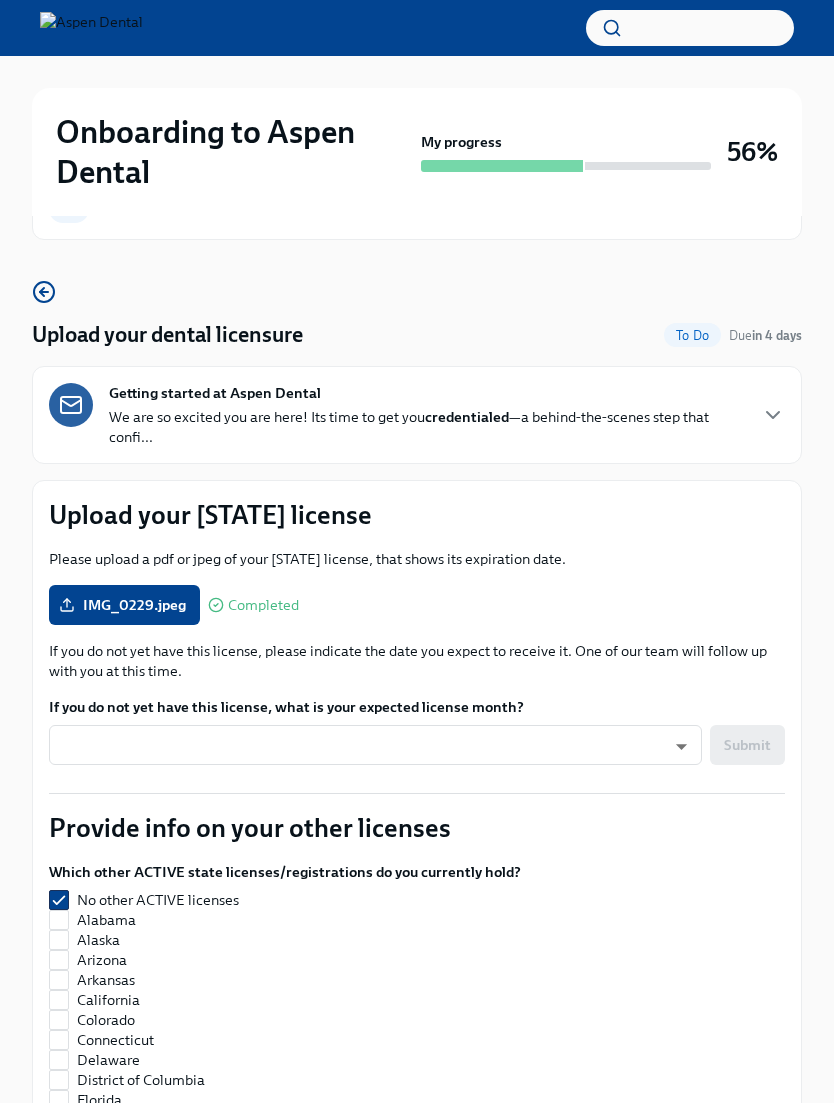 scroll, scrollTop: 0, scrollLeft: 0, axis: both 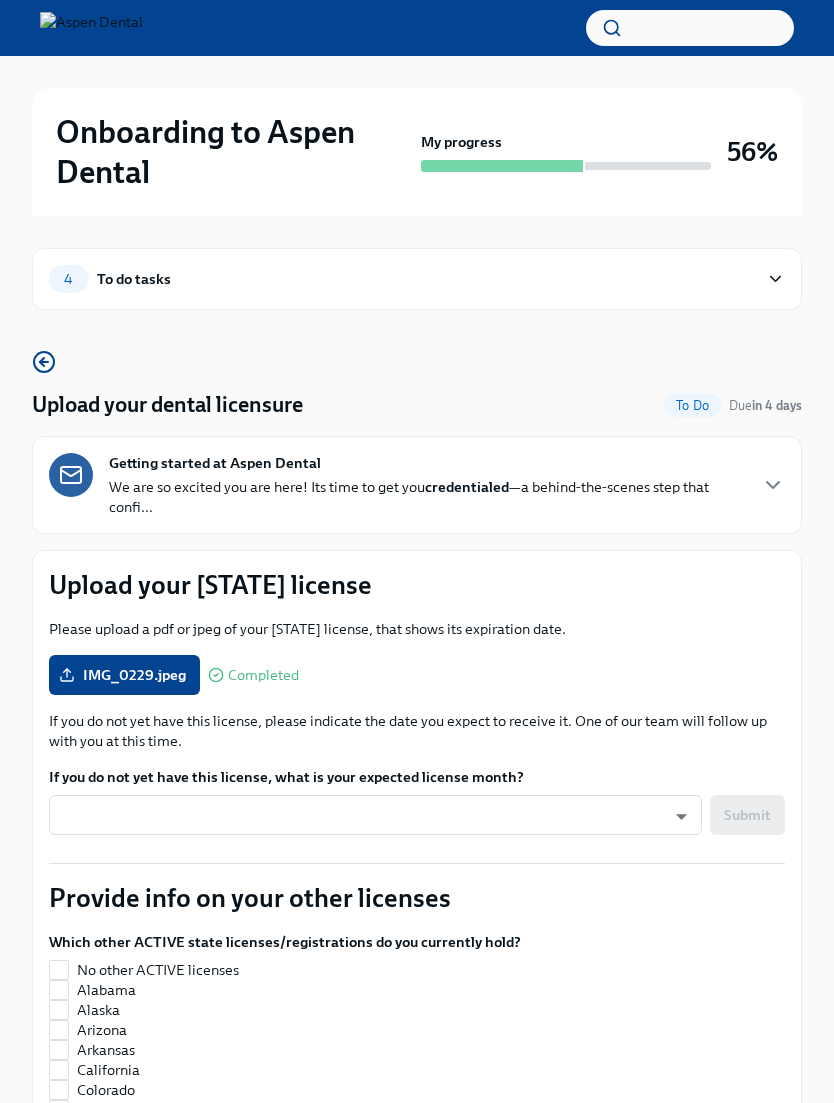 click 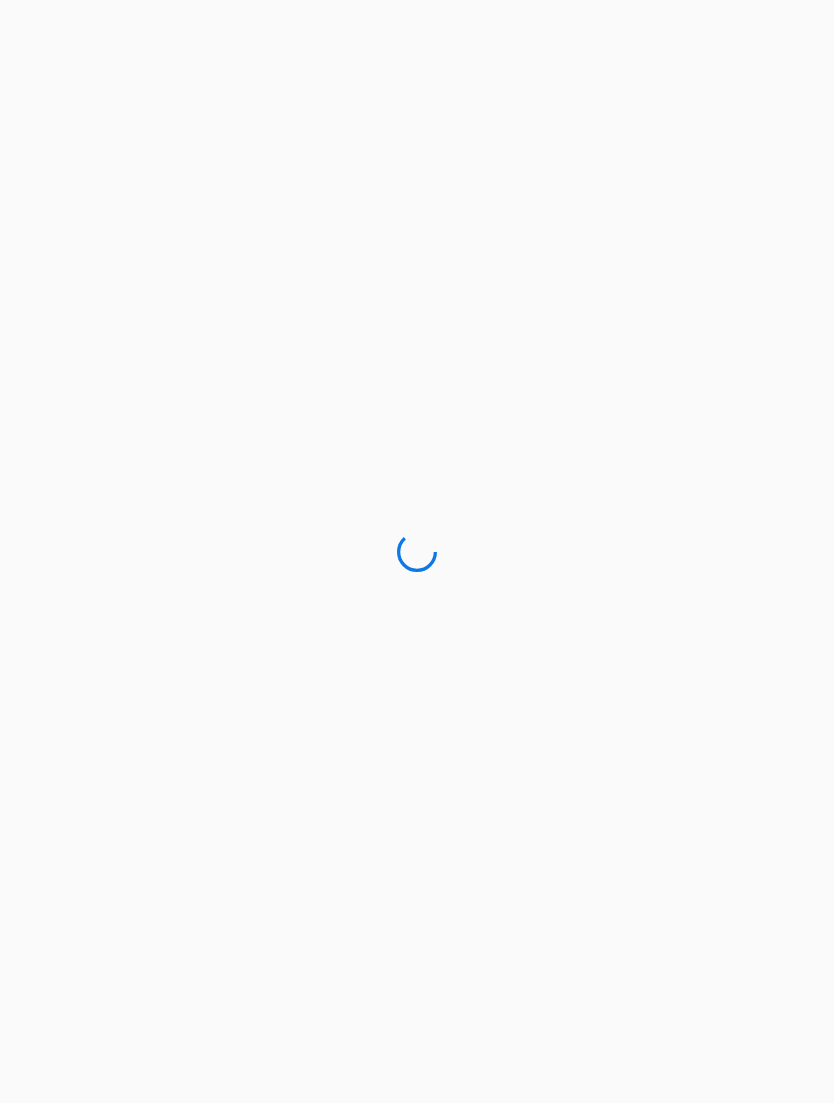 scroll, scrollTop: 0, scrollLeft: 0, axis: both 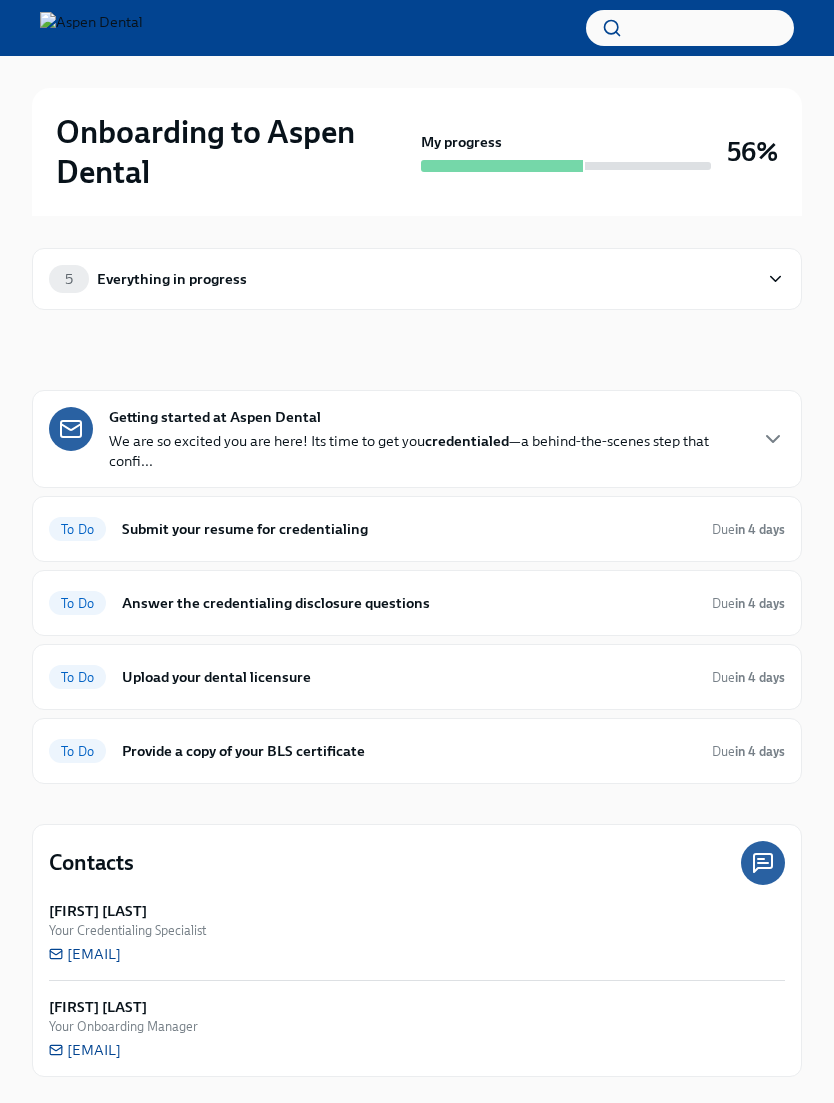 click on "in 4 days" at bounding box center [760, 677] 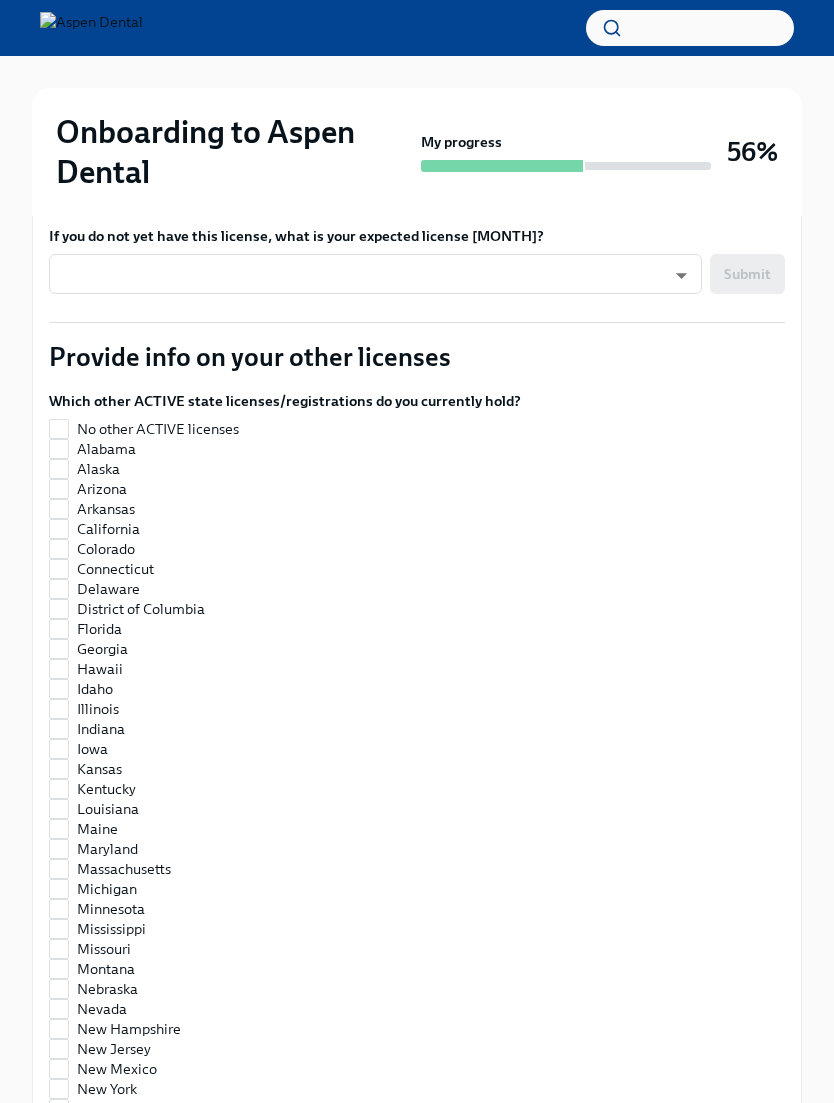 scroll, scrollTop: 479, scrollLeft: 0, axis: vertical 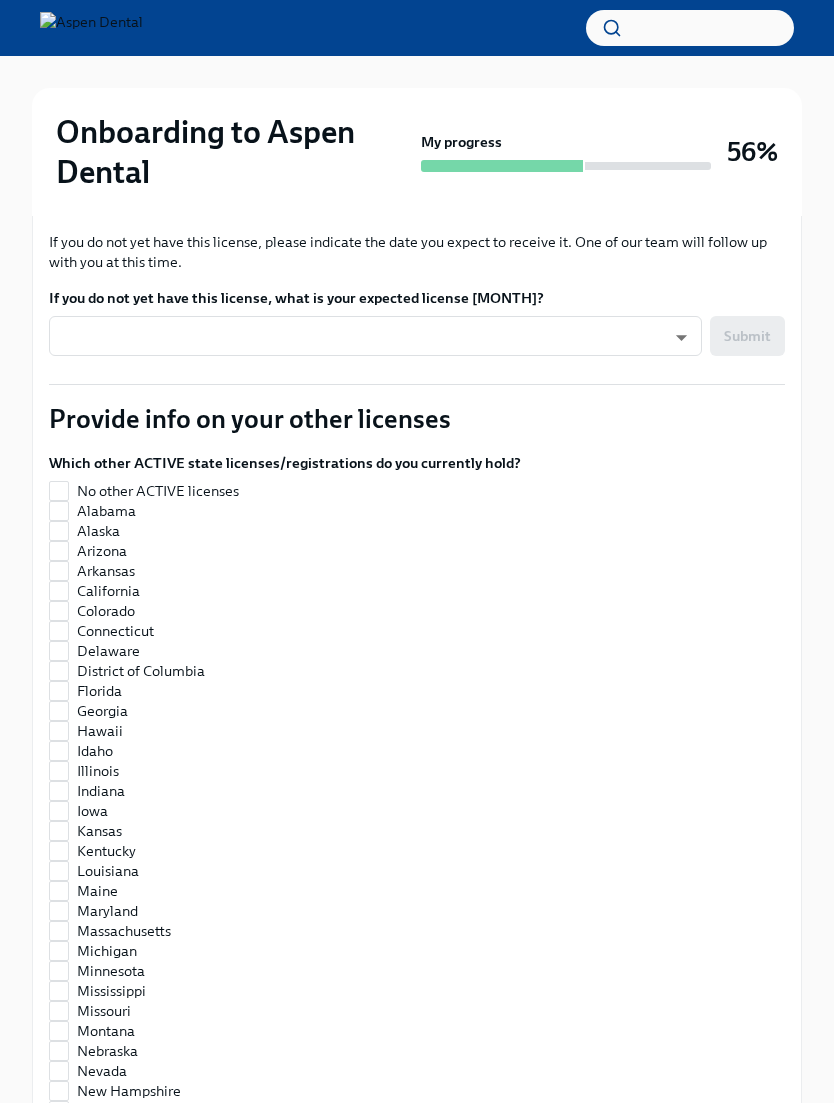 click on "No other ACTIVE licenses" at bounding box center [277, 491] 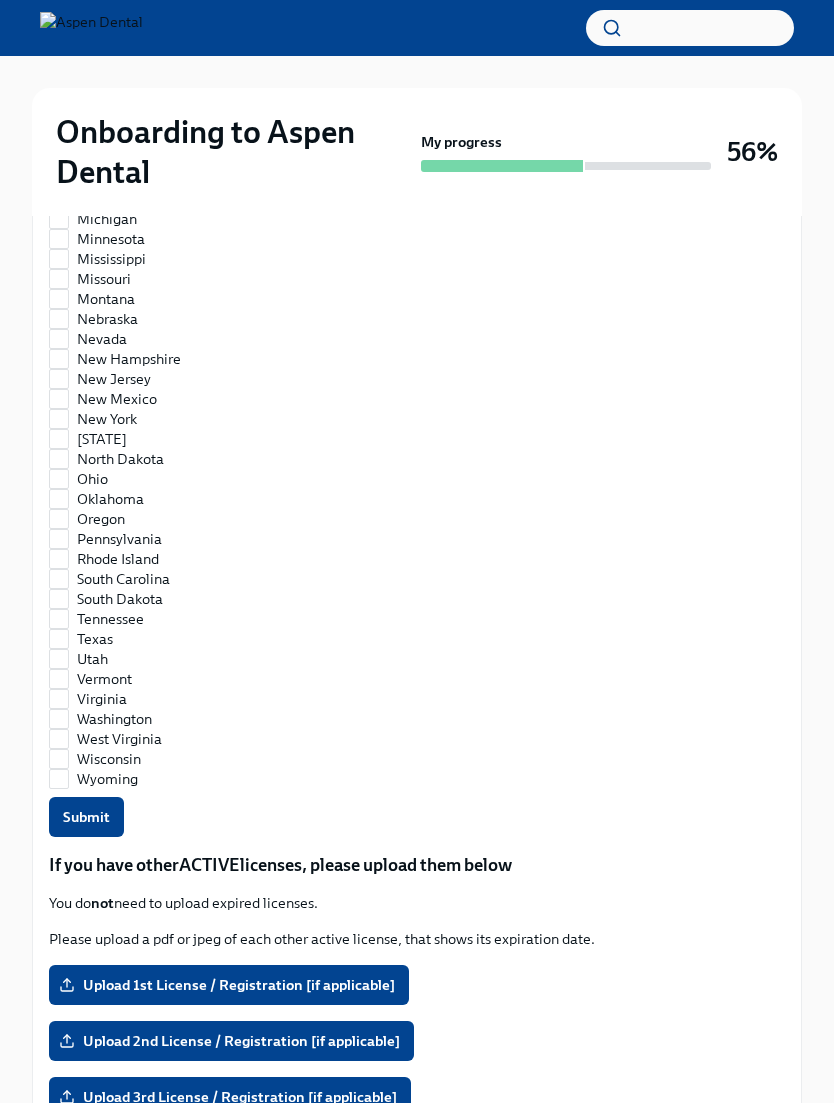 click on "Submit" at bounding box center [86, 818] 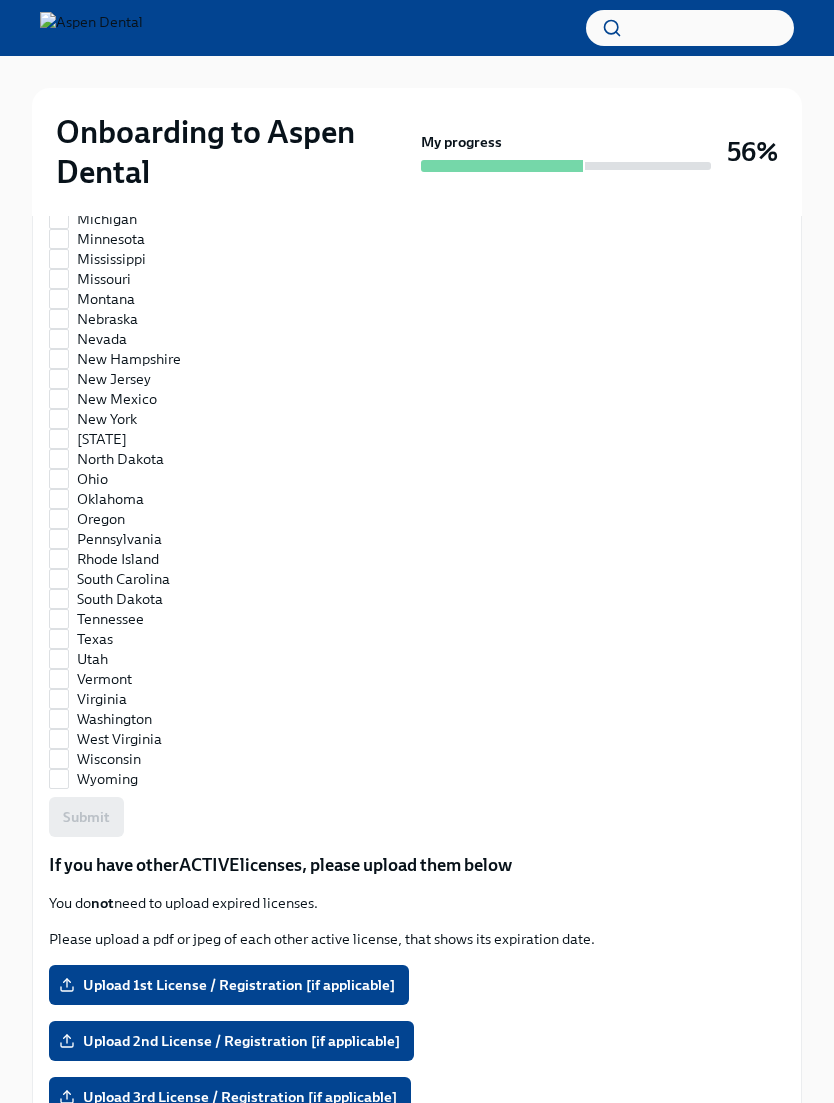 checkbox on "true" 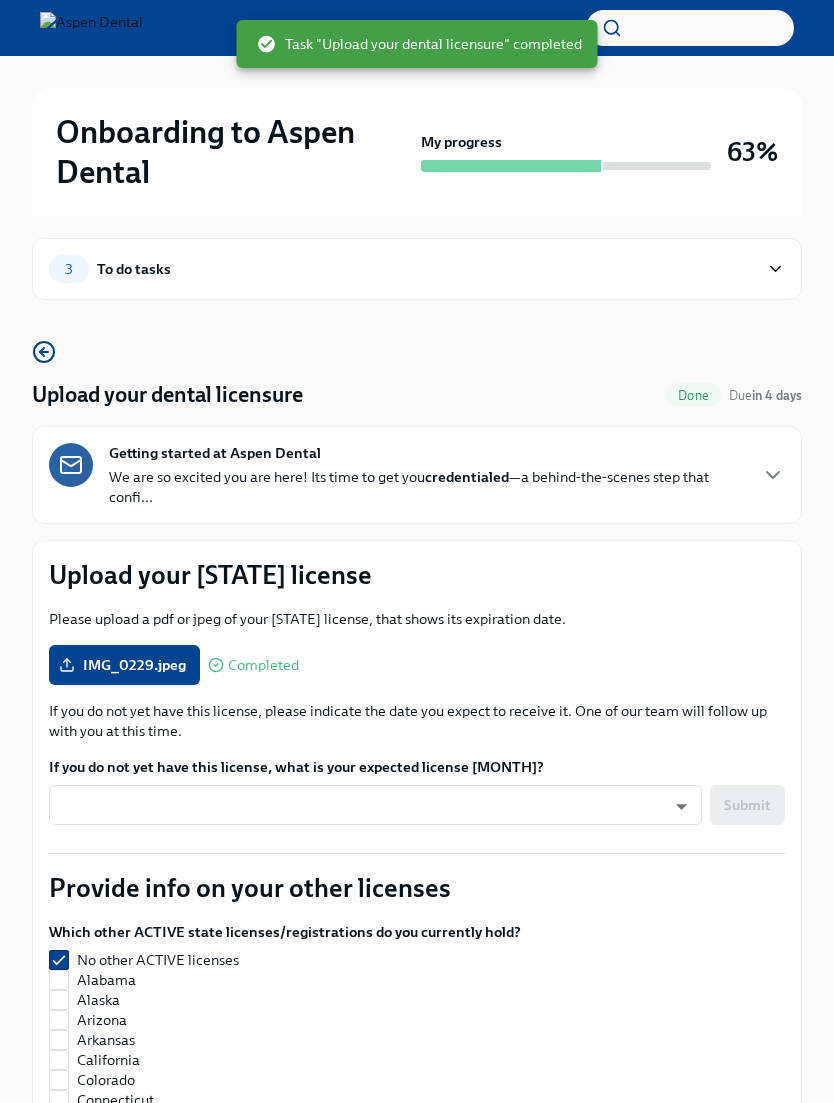 scroll, scrollTop: 0, scrollLeft: 0, axis: both 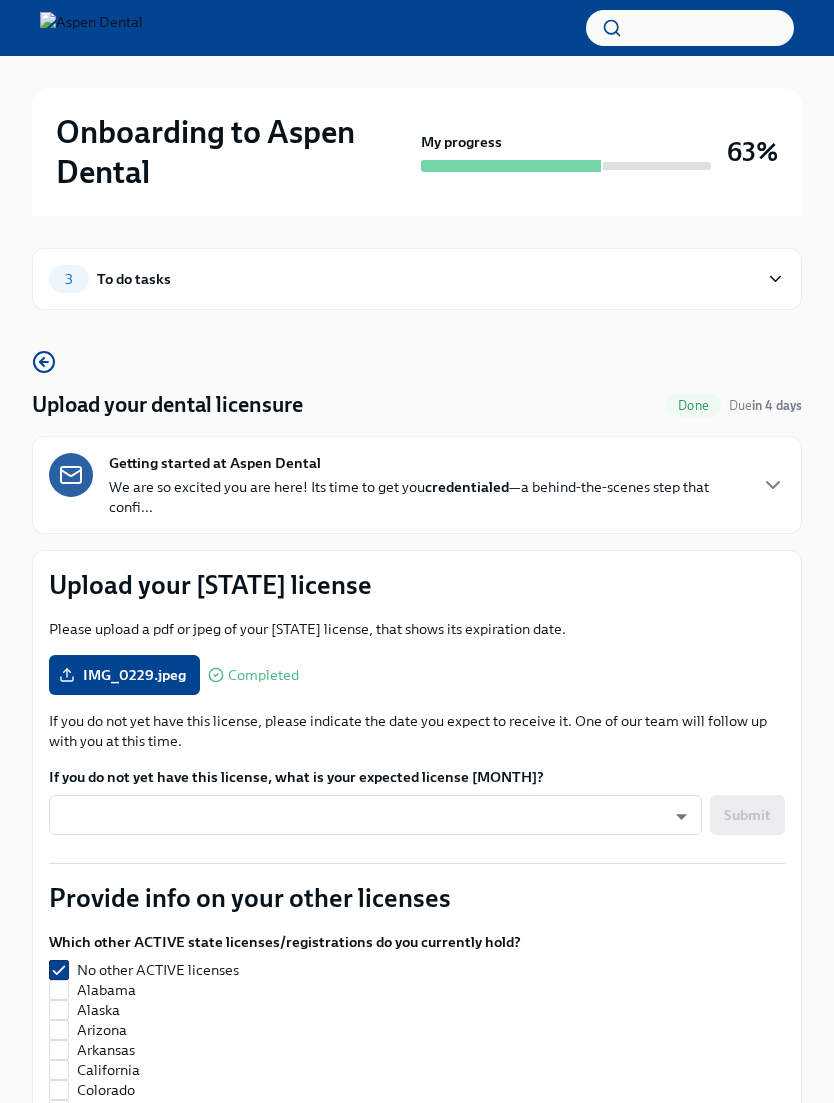 click 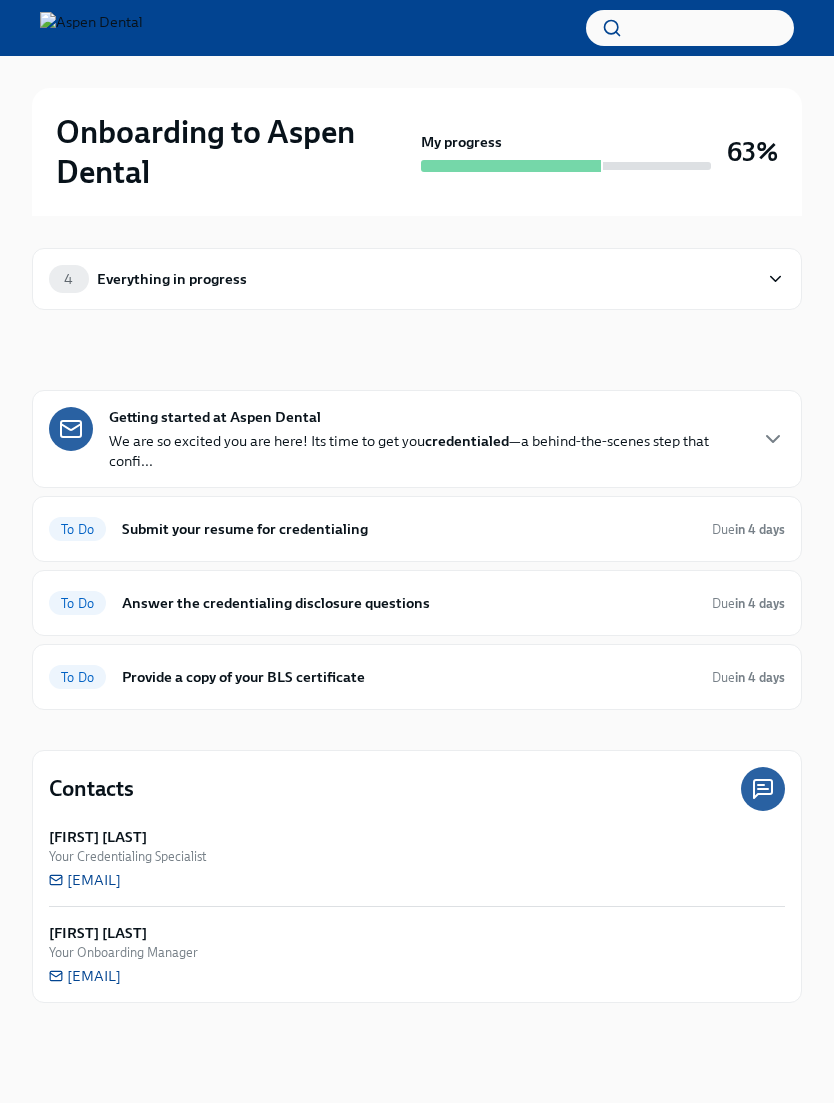 click on "Answer the credentialing disclosure questions" at bounding box center [409, 603] 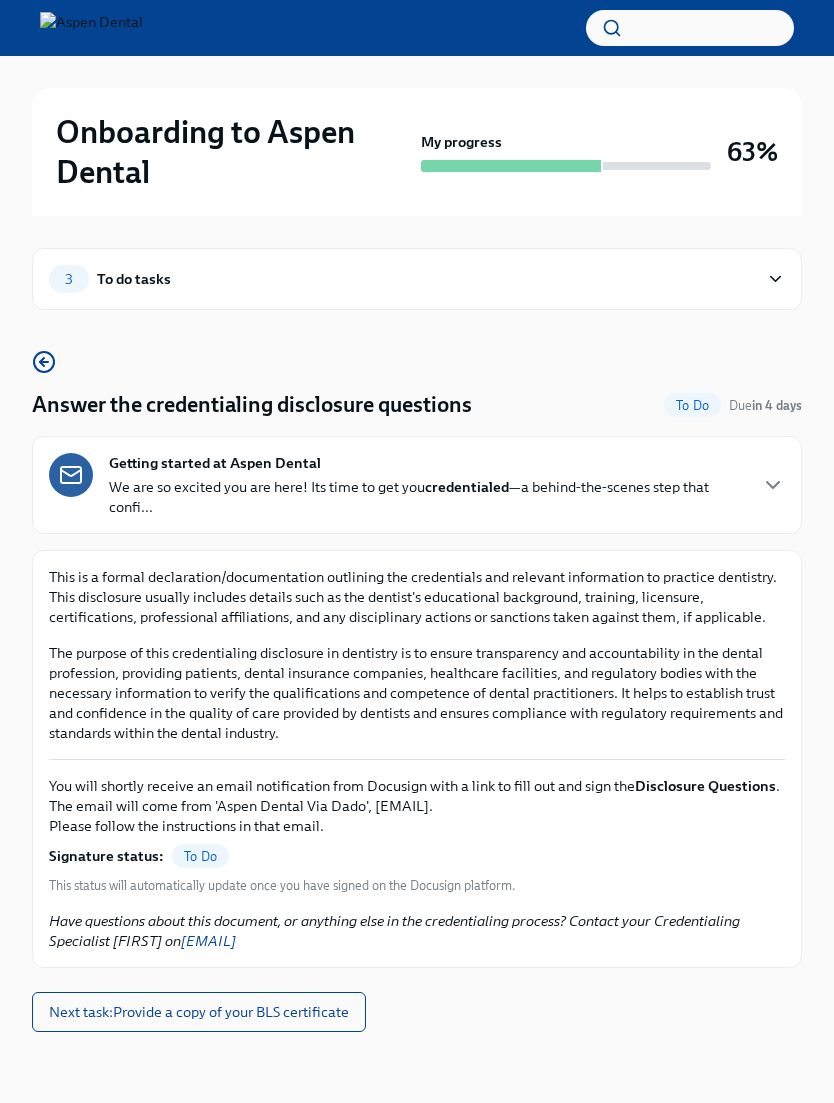 click 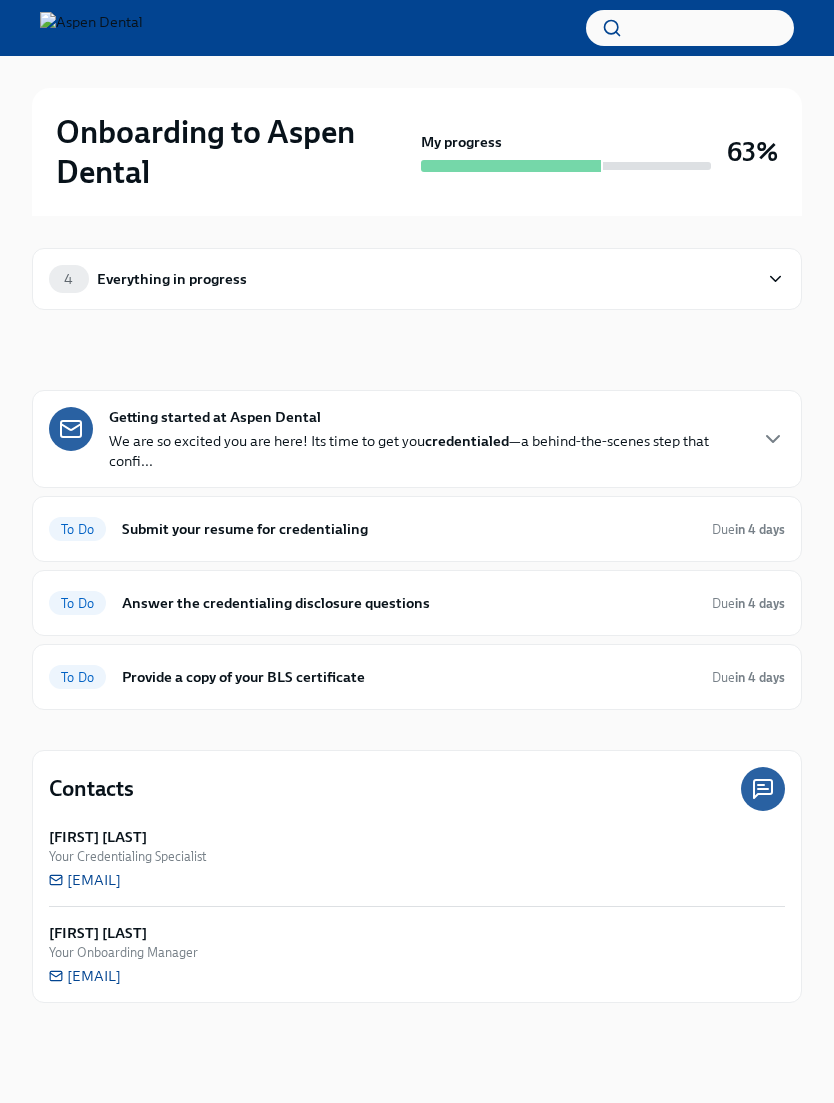 click on "To Do Submit your resume for credentialing Due  in 4 days" at bounding box center (417, 529) 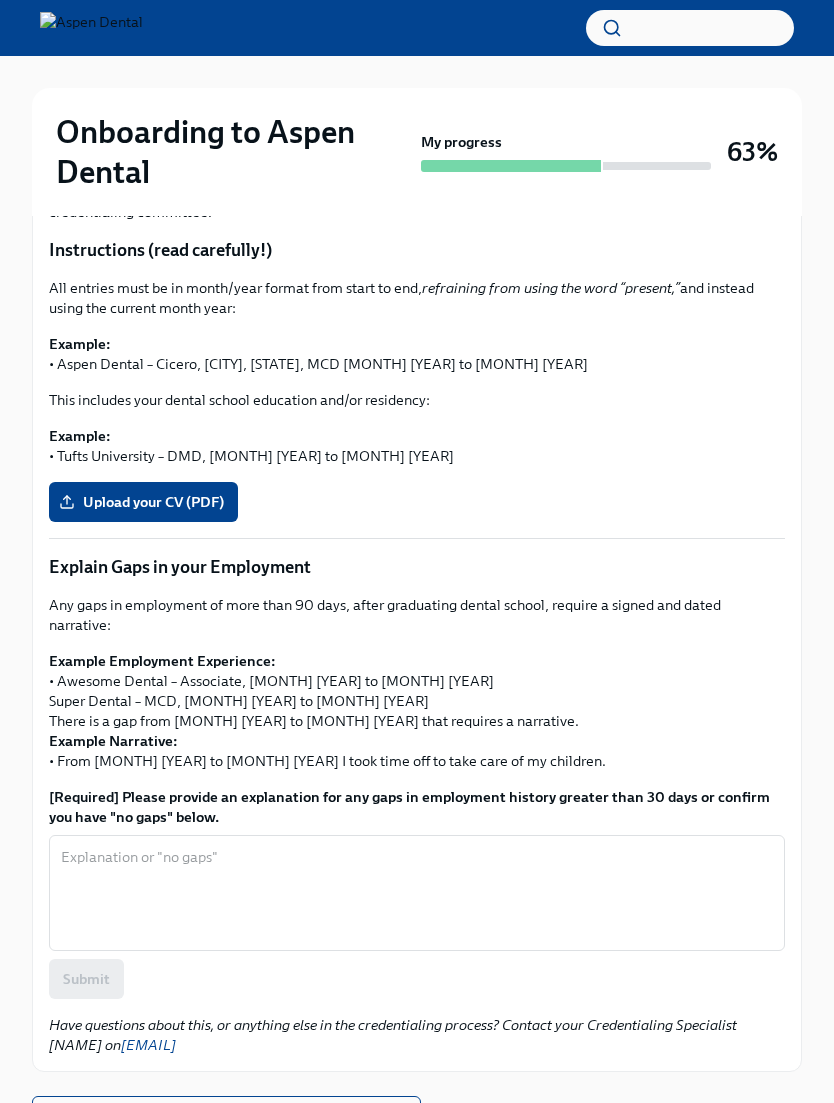 scroll, scrollTop: 0, scrollLeft: 0, axis: both 